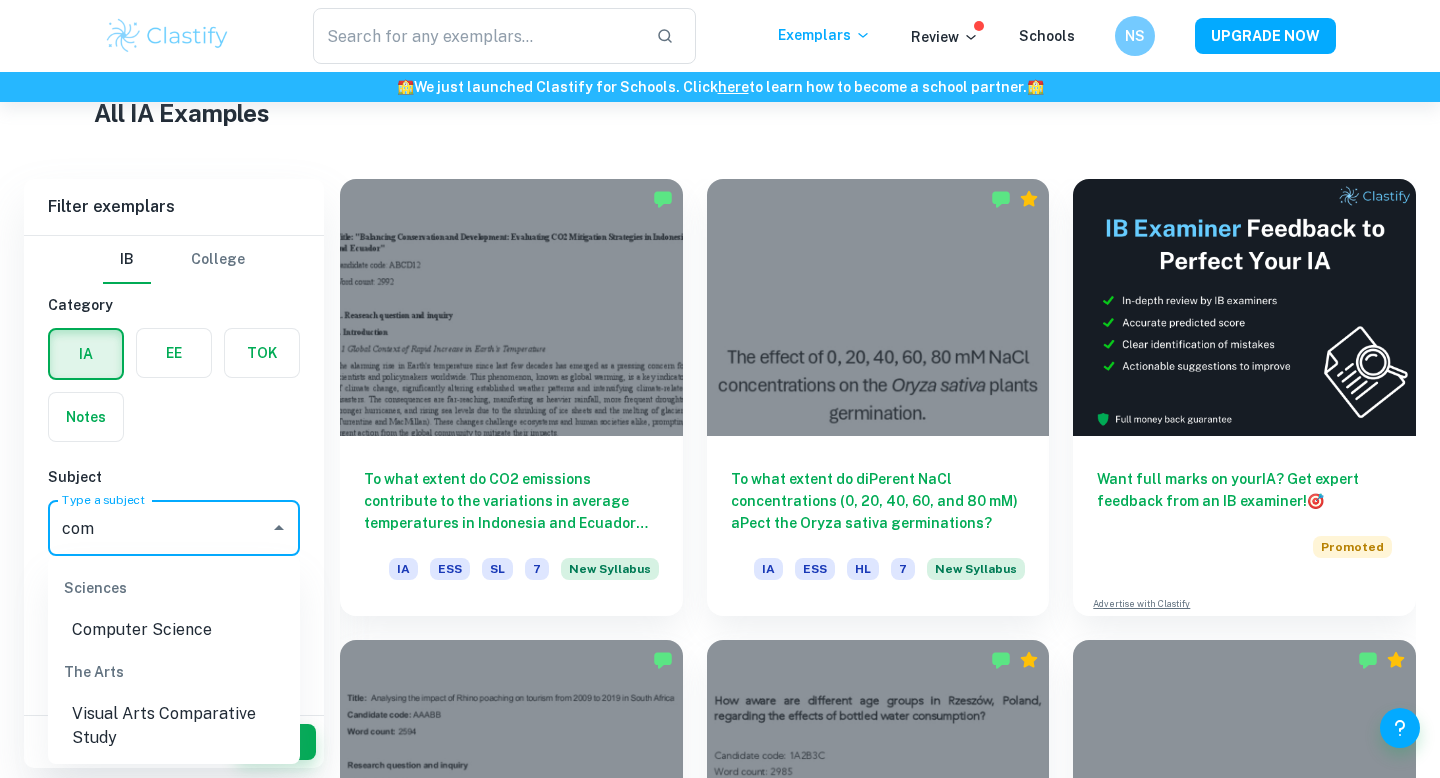 scroll, scrollTop: 495, scrollLeft: 0, axis: vertical 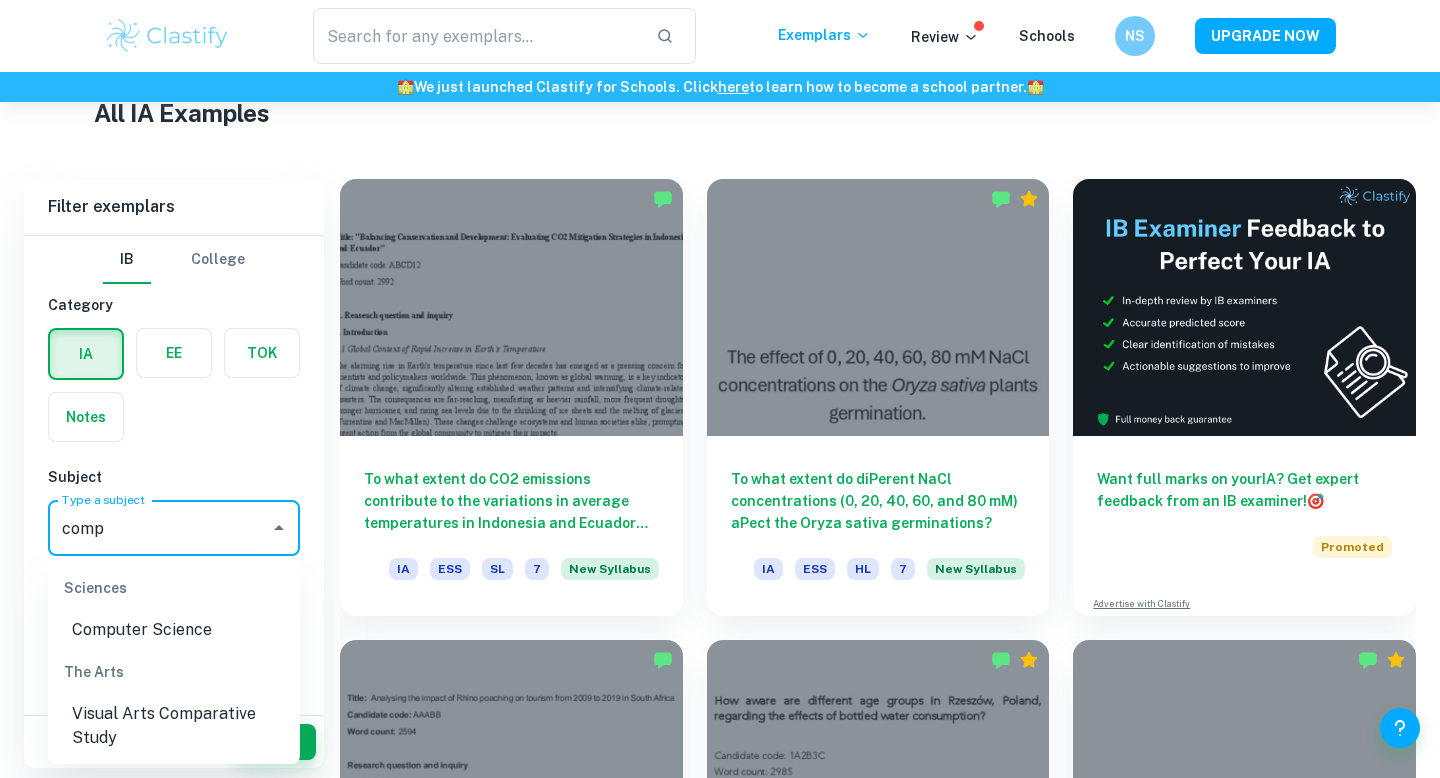 click on "Computer Science" at bounding box center (174, 630) 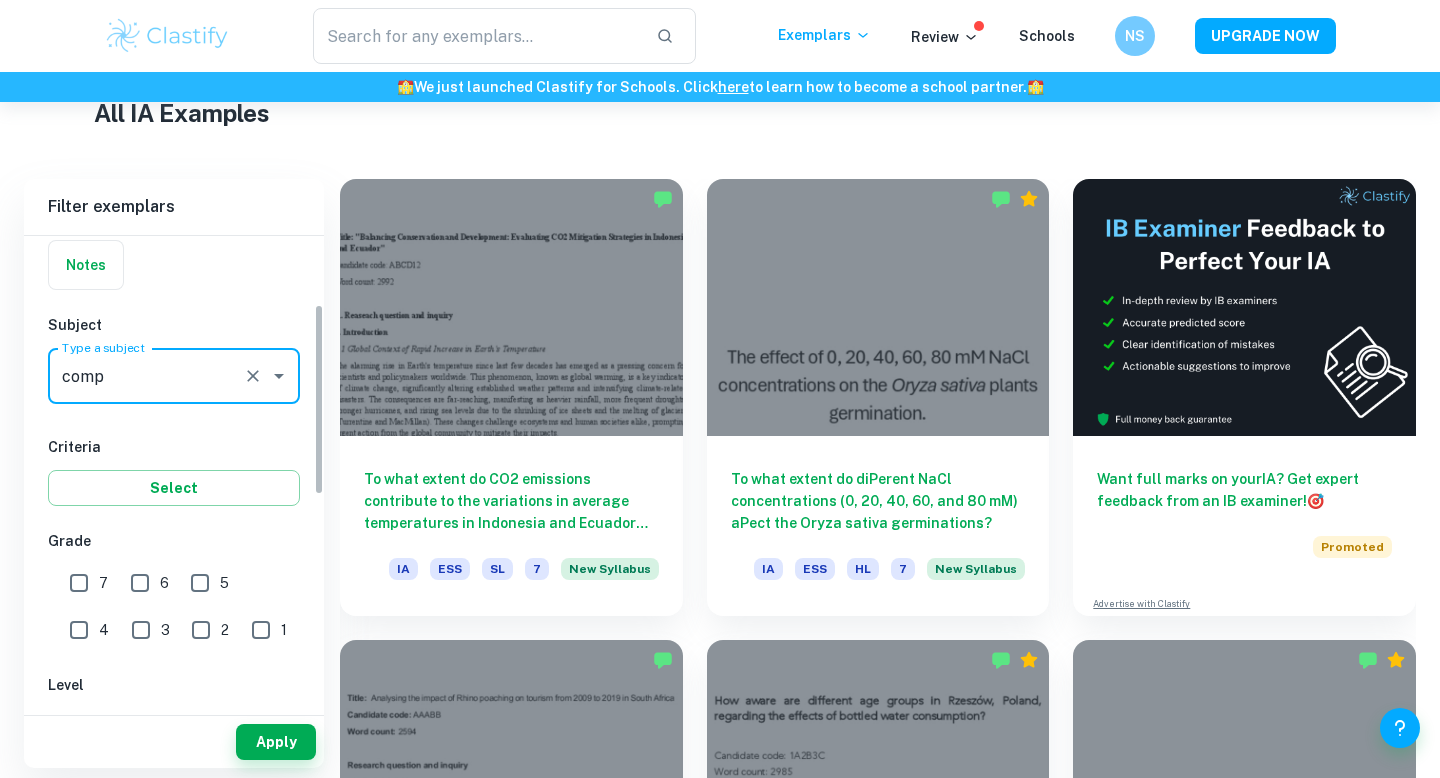 scroll, scrollTop: 189, scrollLeft: 0, axis: vertical 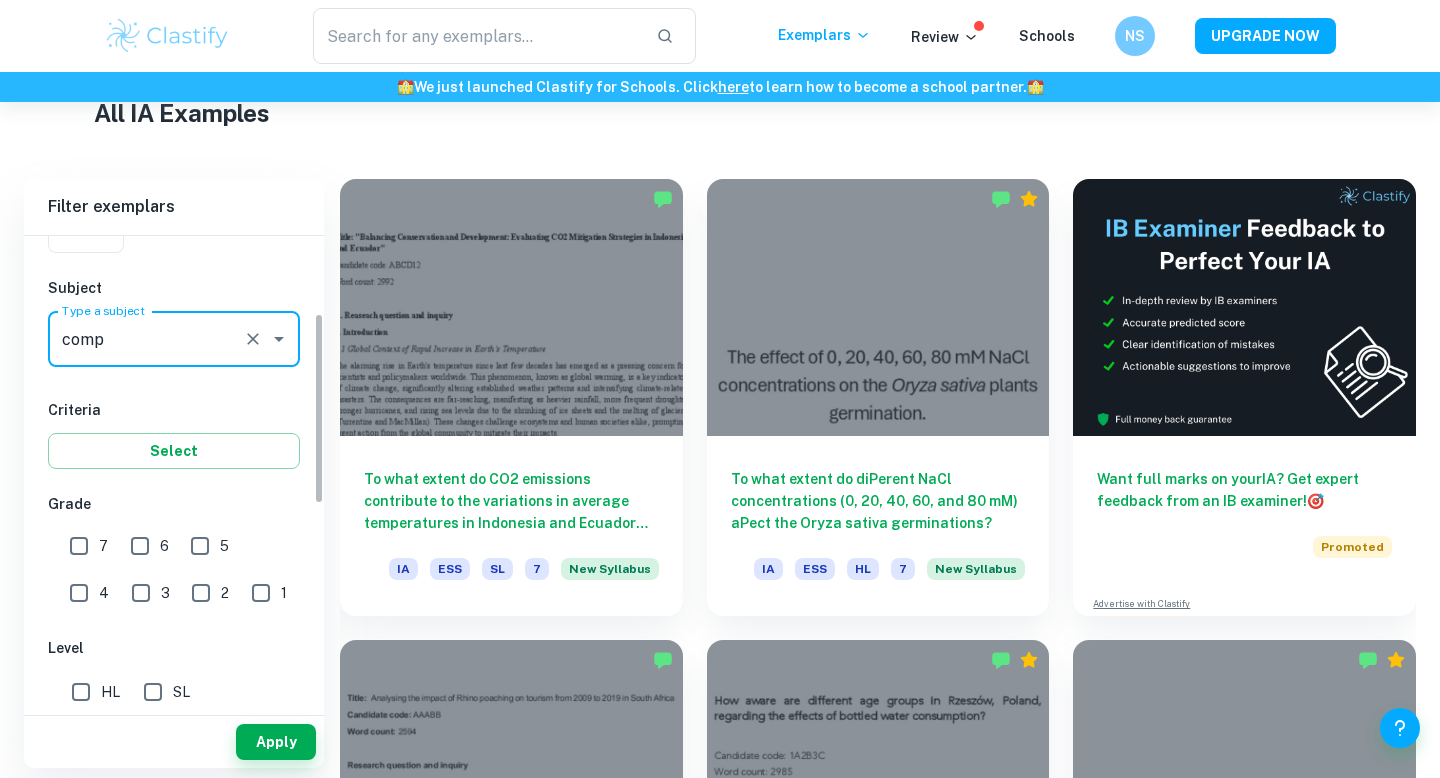 type on "Computer Science" 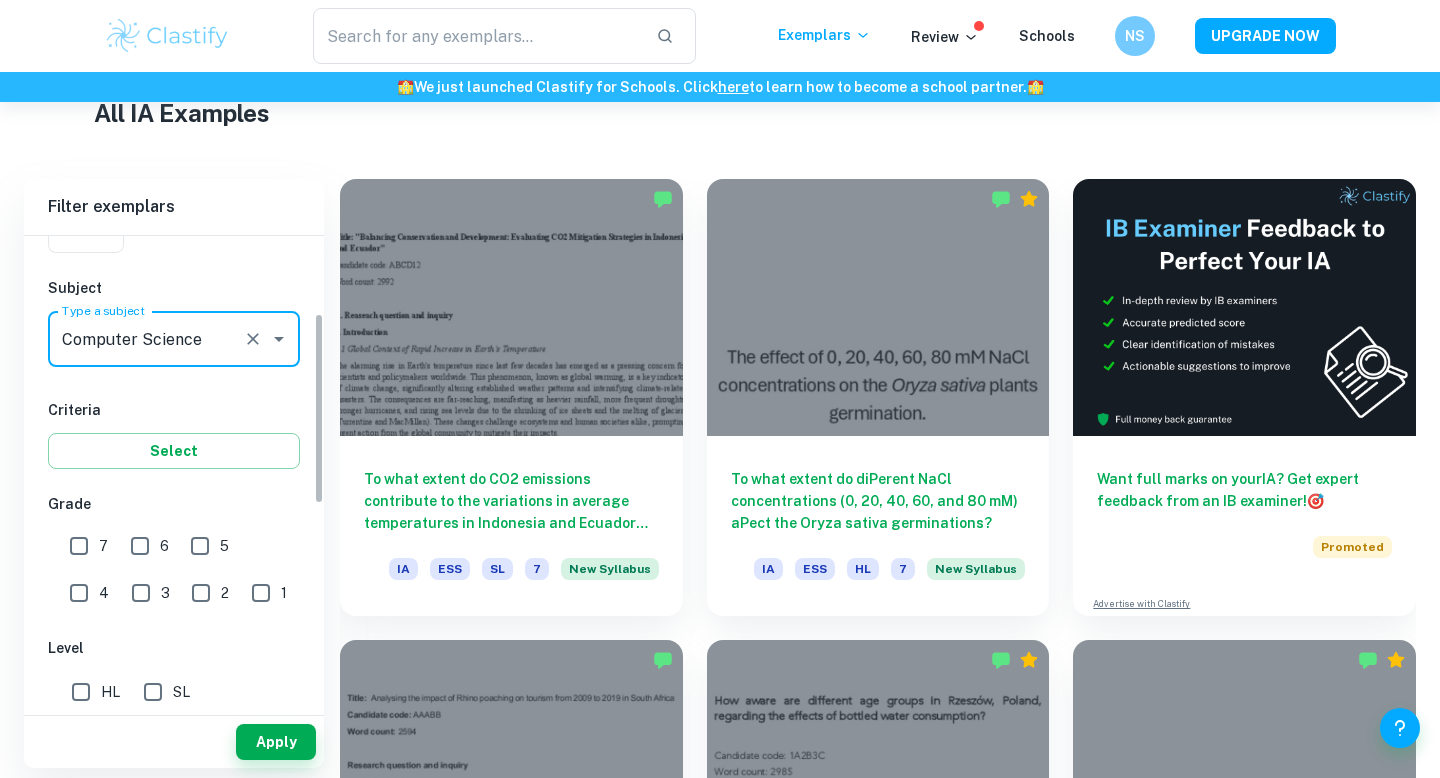 click on "7" at bounding box center (79, 546) 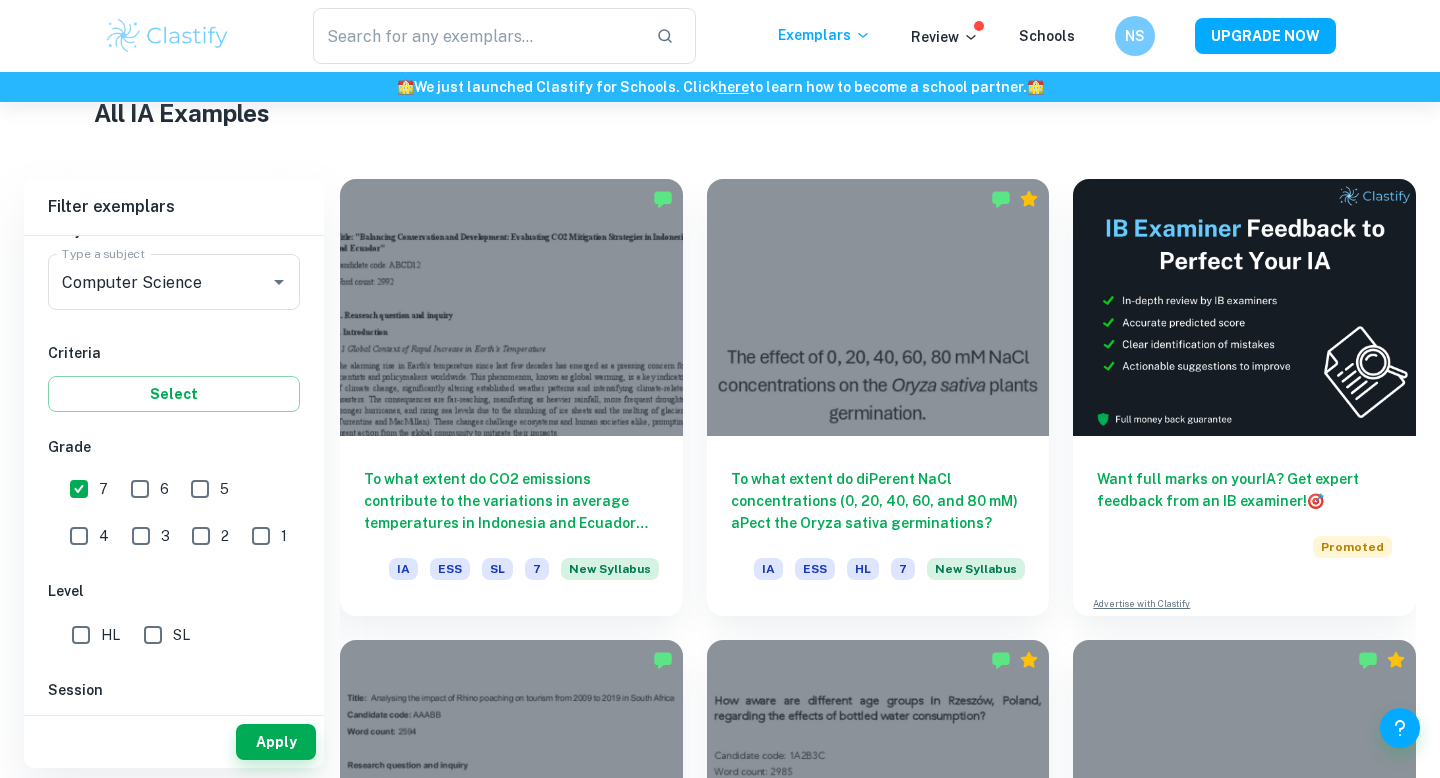 scroll, scrollTop: 342, scrollLeft: 0, axis: vertical 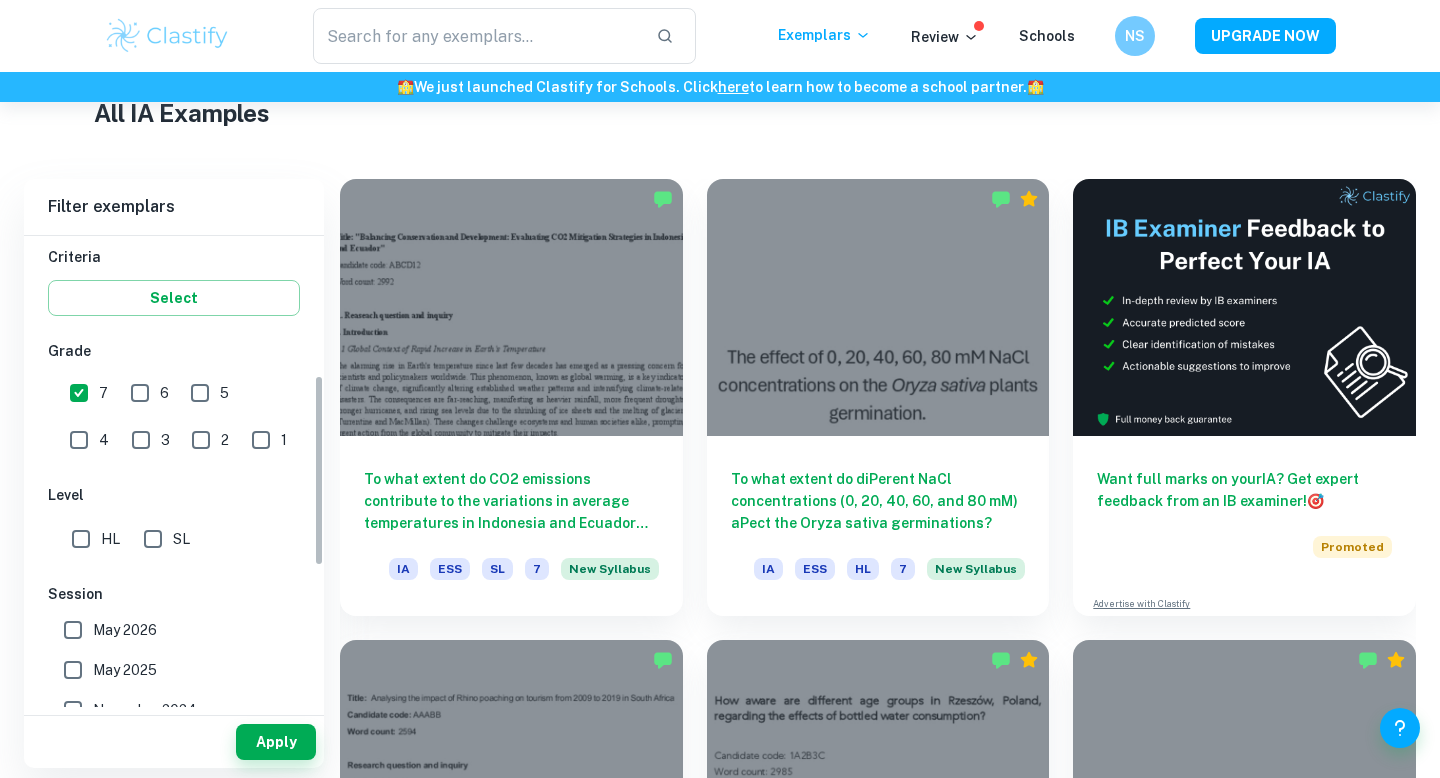 click on "Apply" at bounding box center [174, 742] 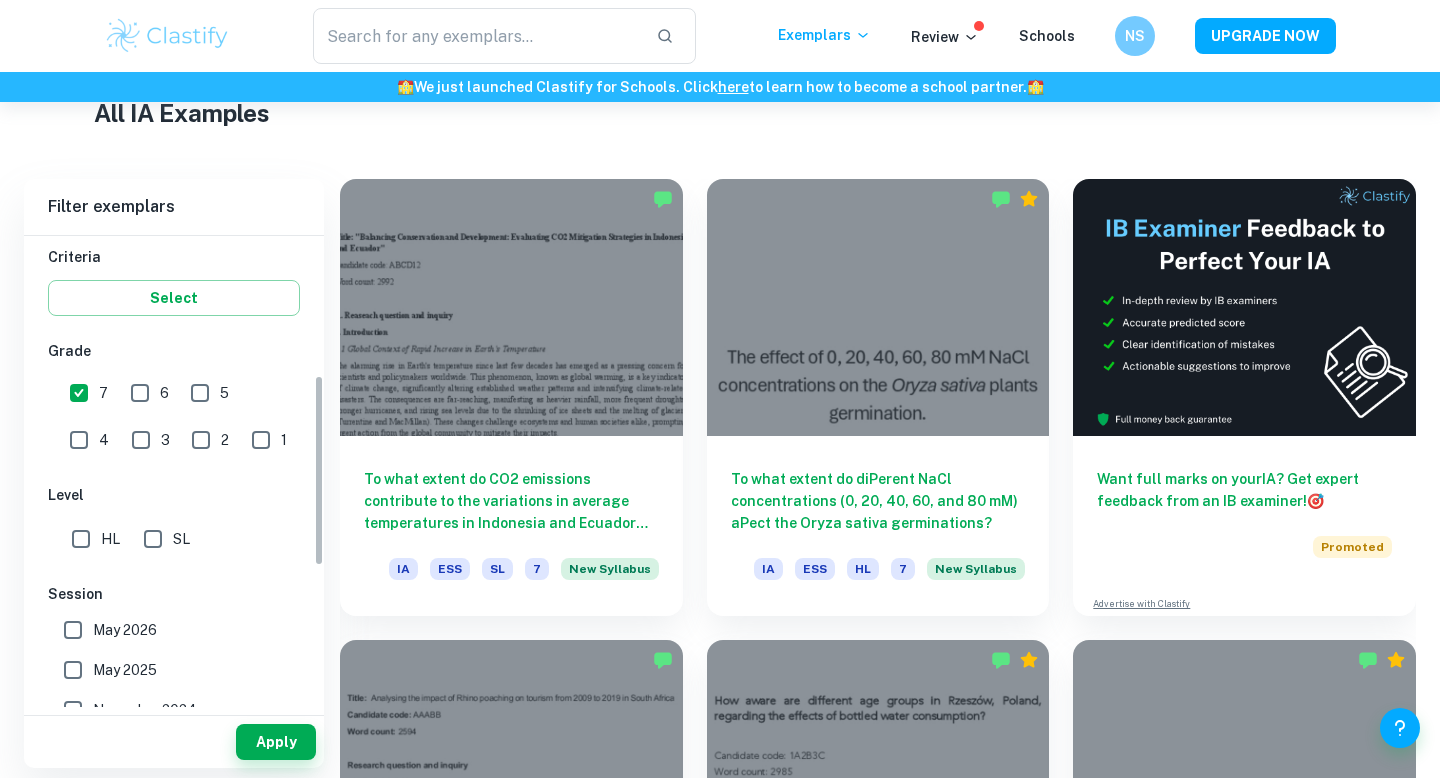 click on "May 2026" at bounding box center [73, 630] 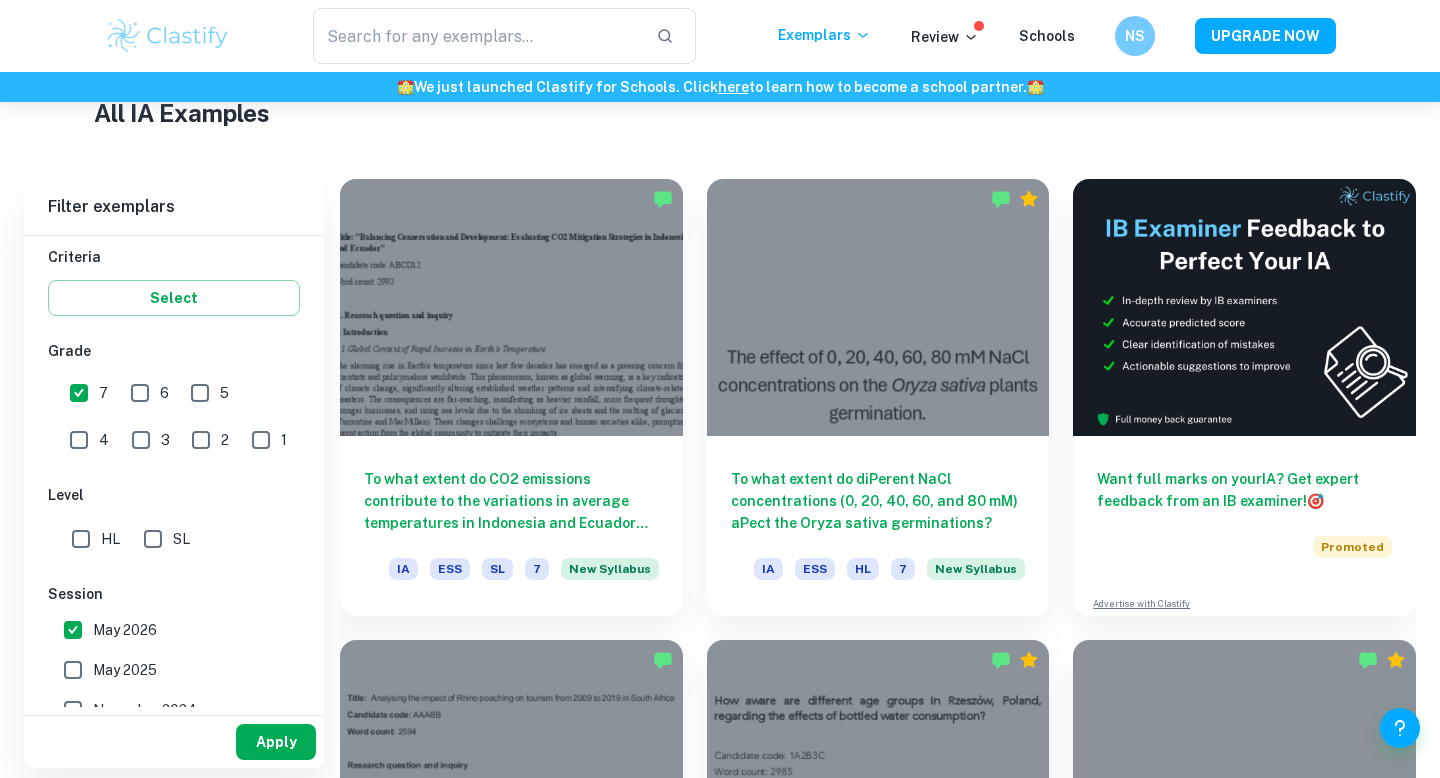 click on "Apply" at bounding box center (276, 742) 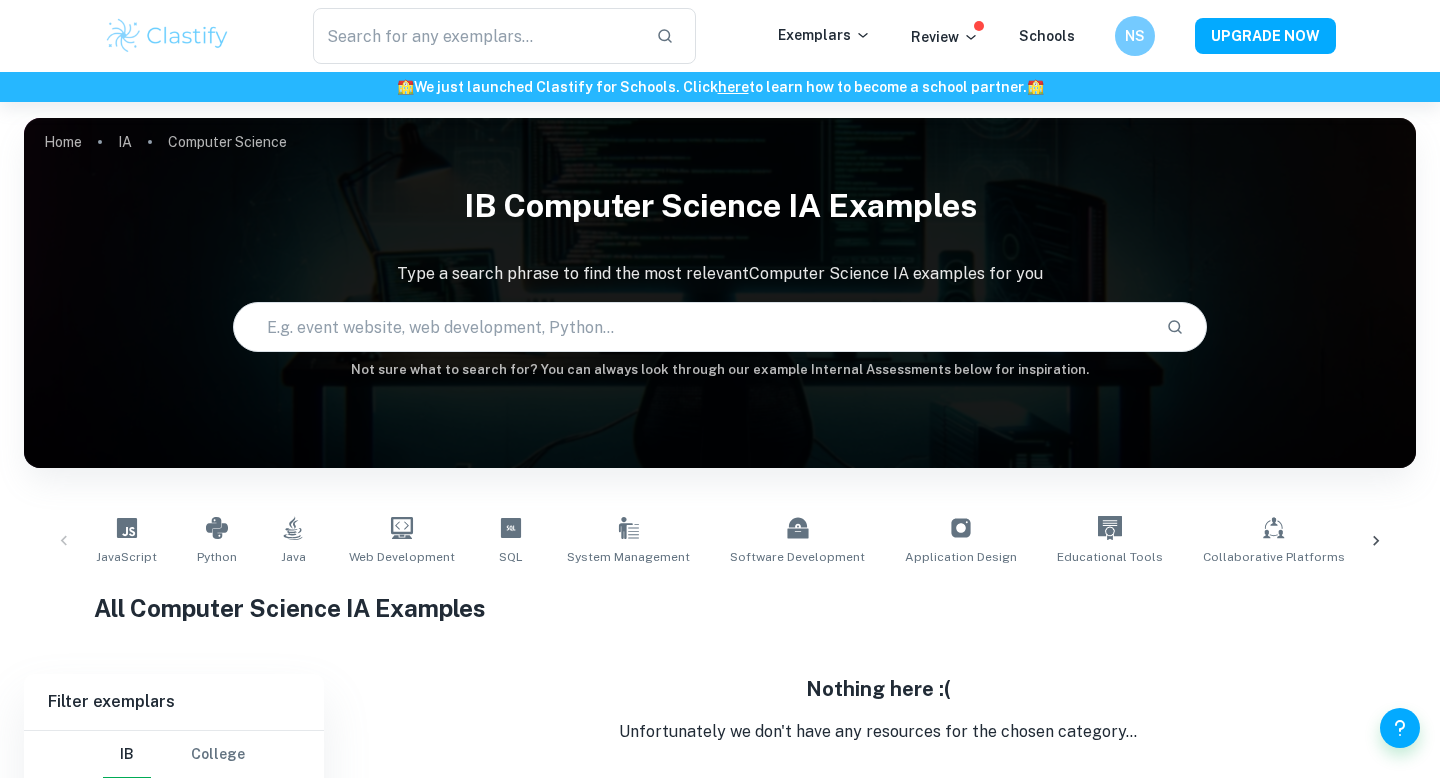 scroll, scrollTop: 196, scrollLeft: 0, axis: vertical 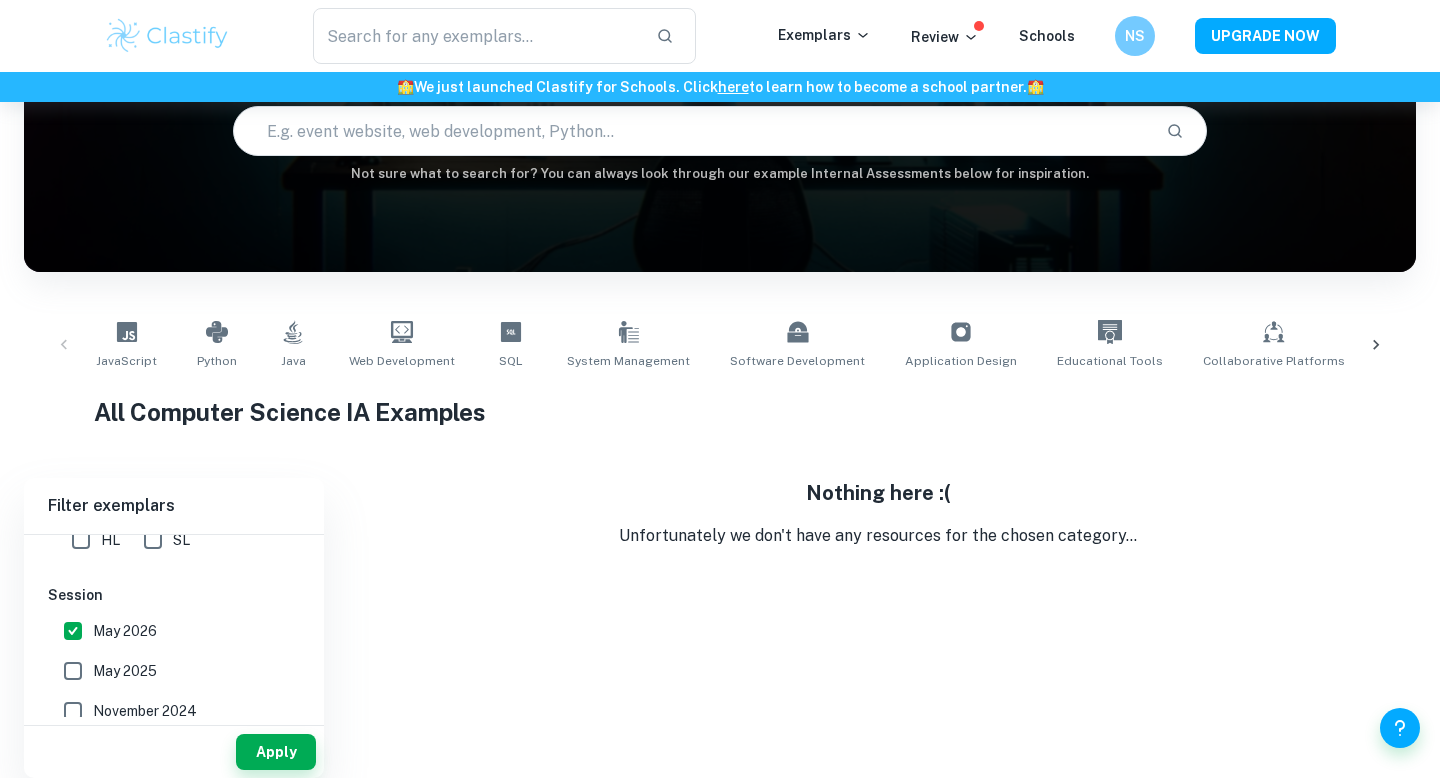 click on "May 2025" at bounding box center [125, 671] 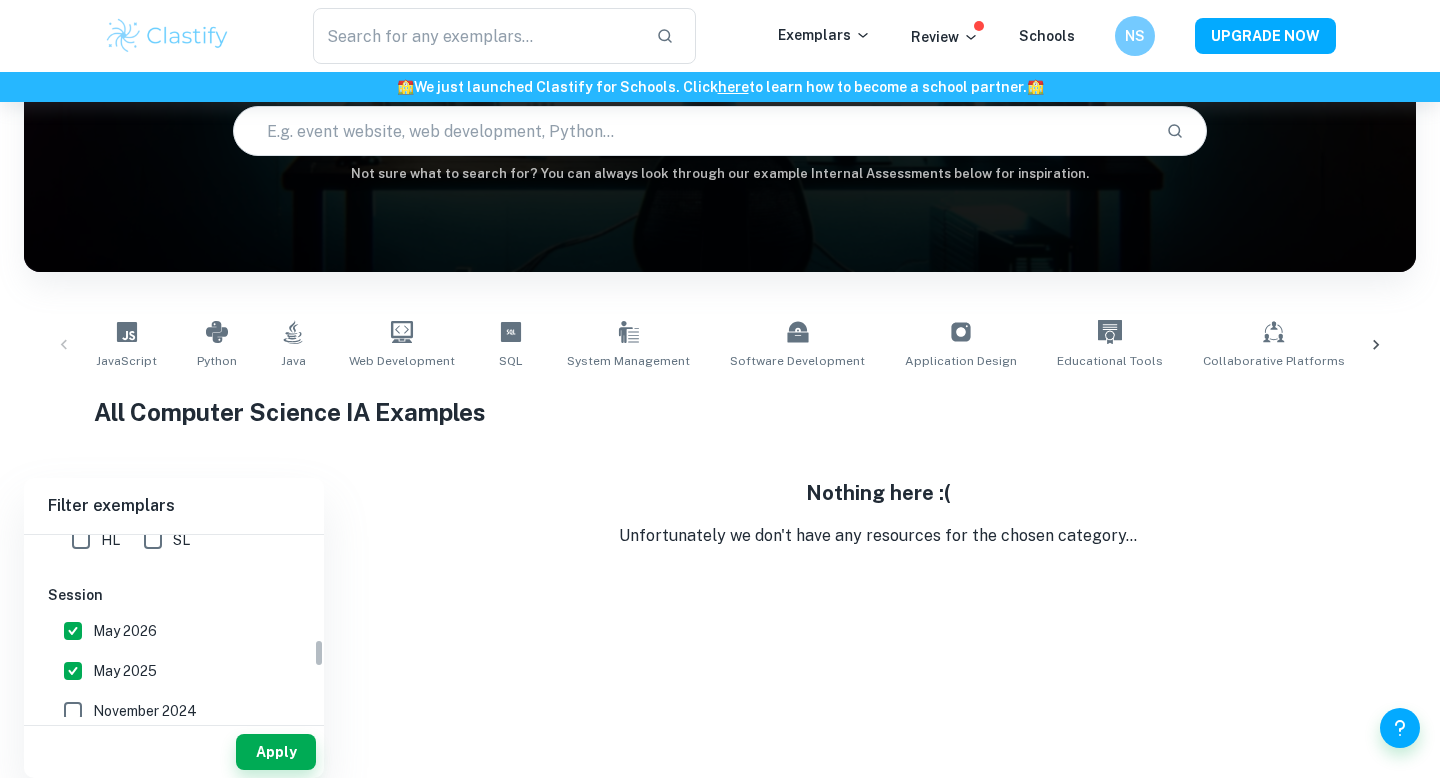 scroll, scrollTop: 687, scrollLeft: 0, axis: vertical 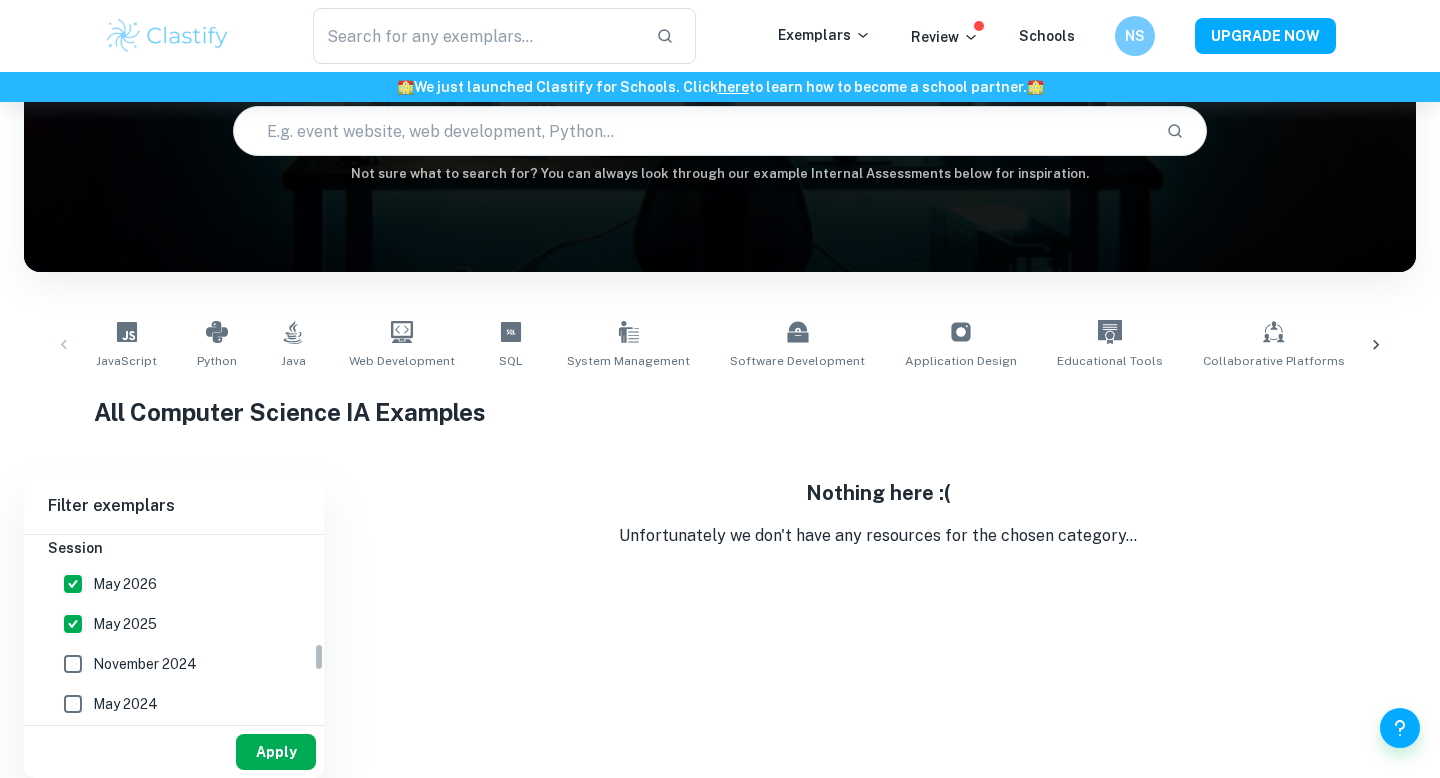 click on "Apply" at bounding box center [276, 752] 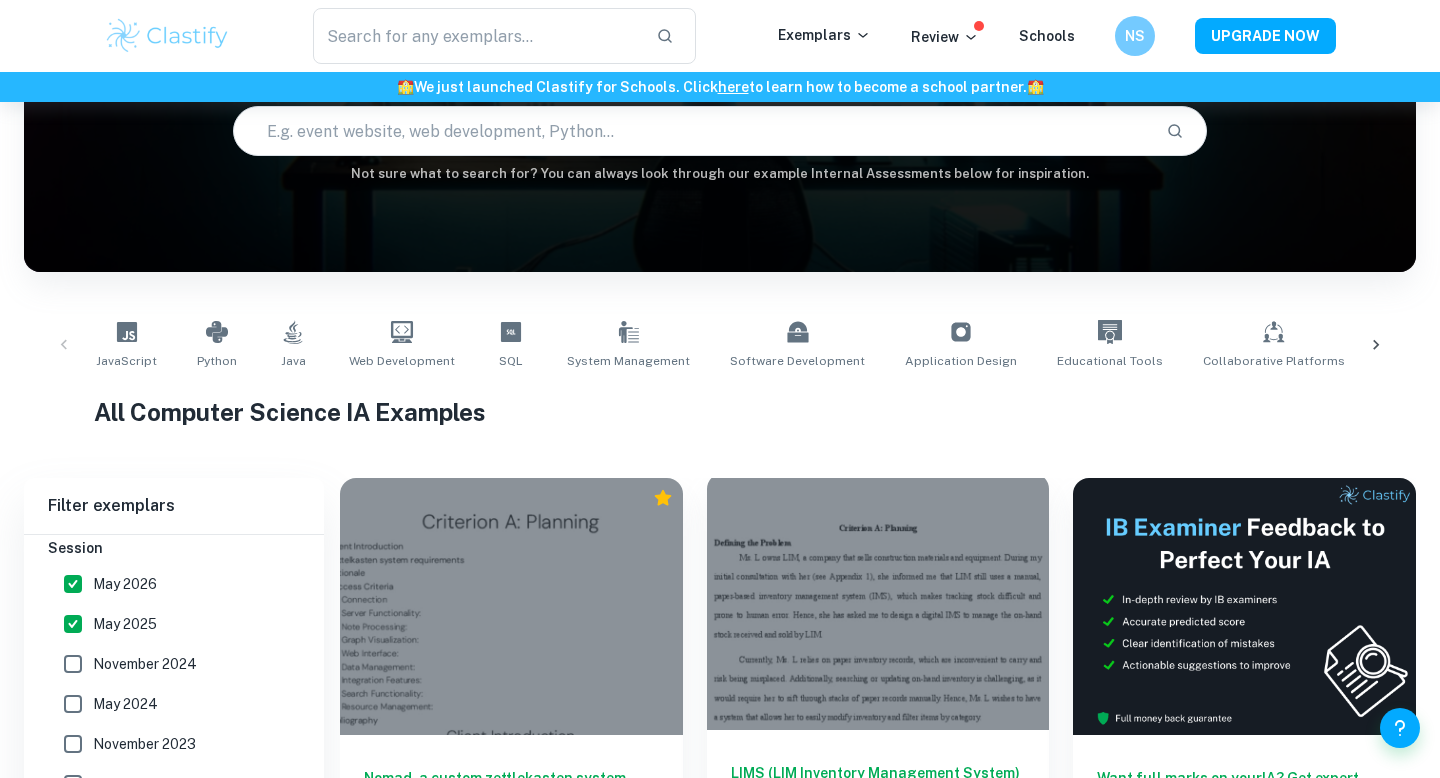 scroll, scrollTop: 357, scrollLeft: 0, axis: vertical 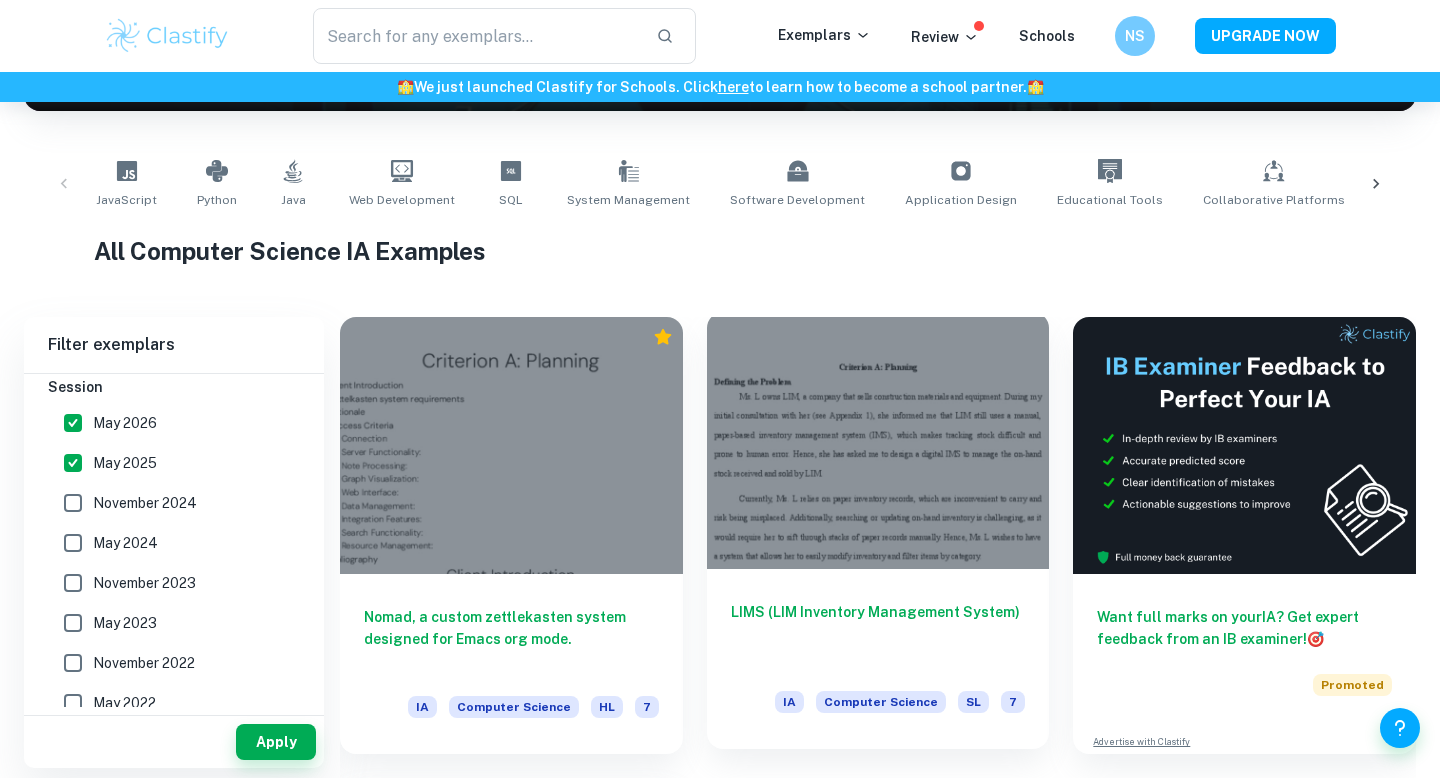 click at bounding box center [878, 440] 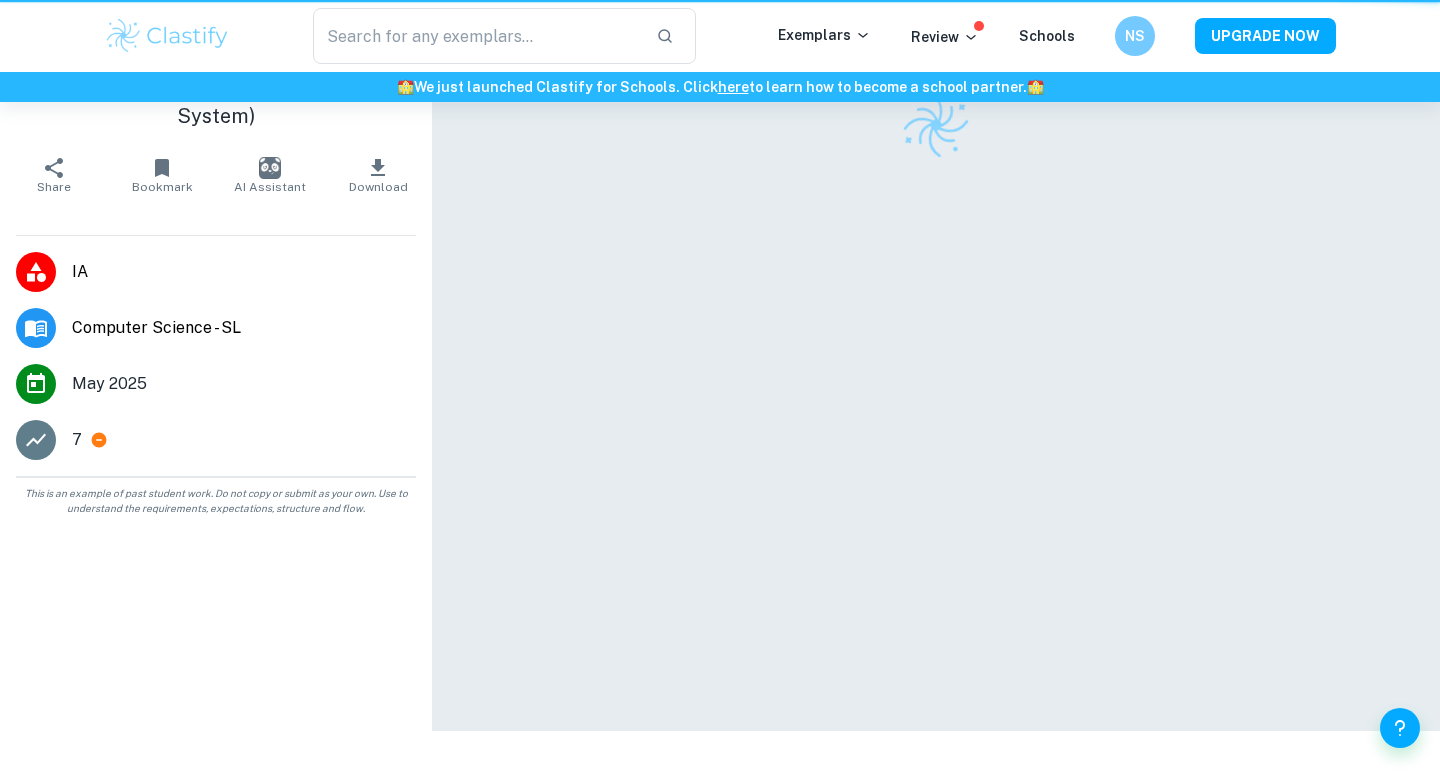 scroll, scrollTop: 0, scrollLeft: 0, axis: both 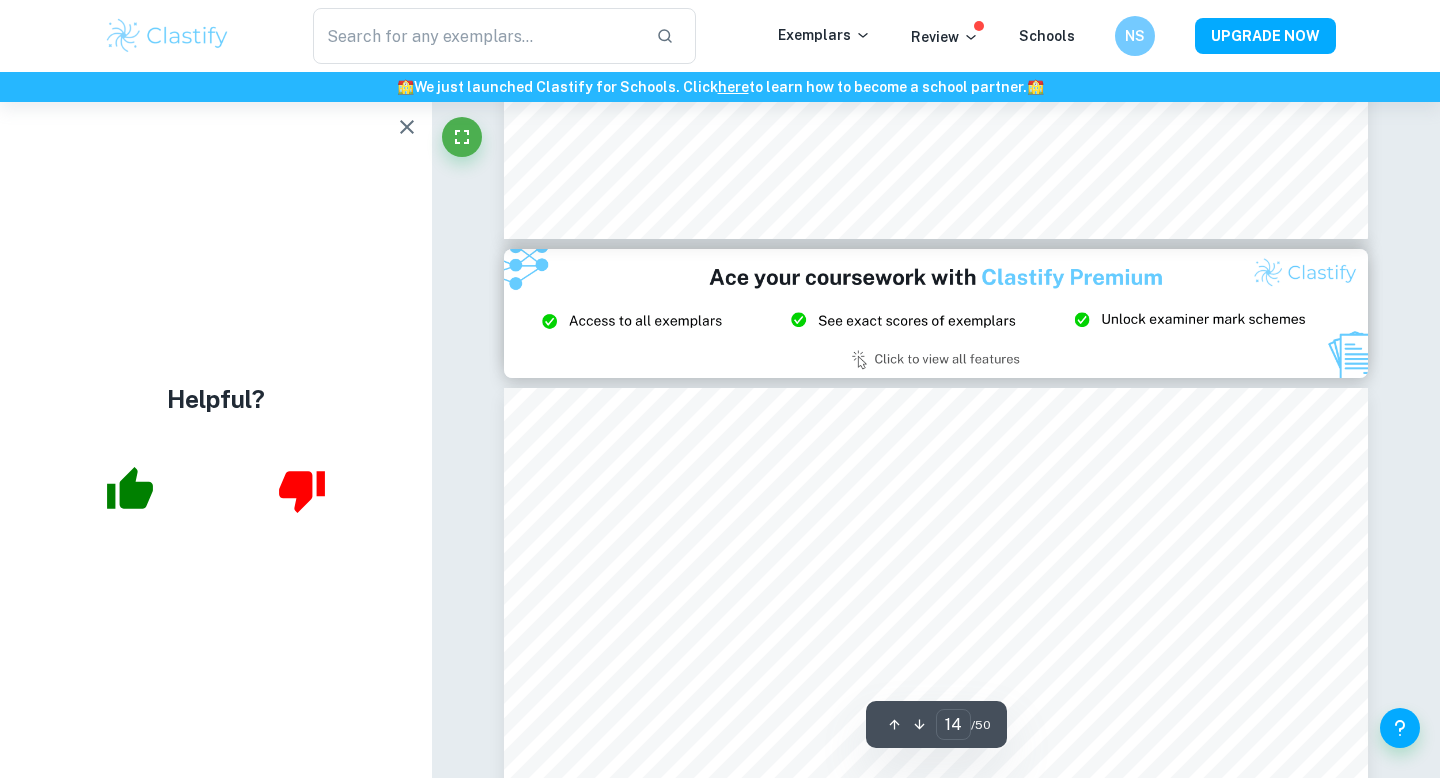 type on "15" 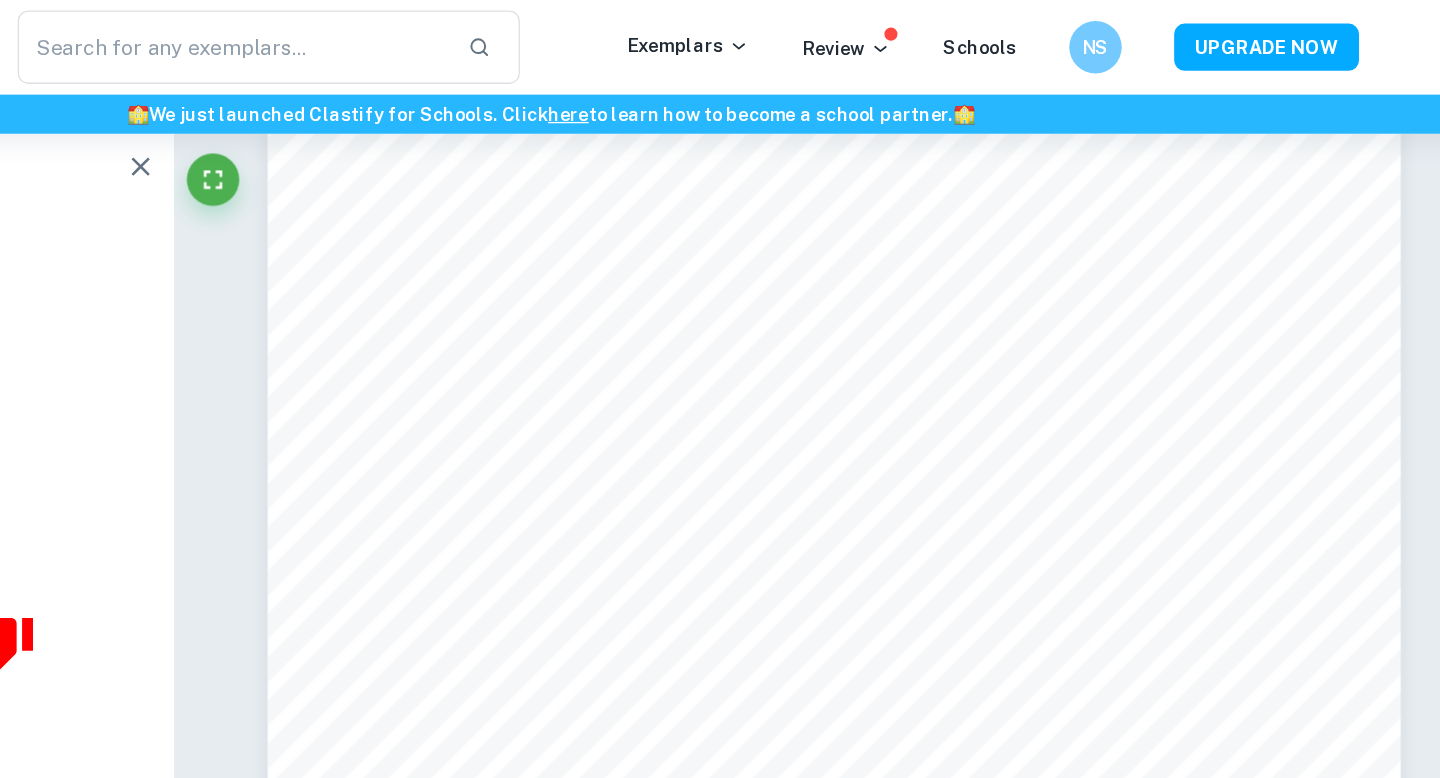 scroll, scrollTop: 16486, scrollLeft: 0, axis: vertical 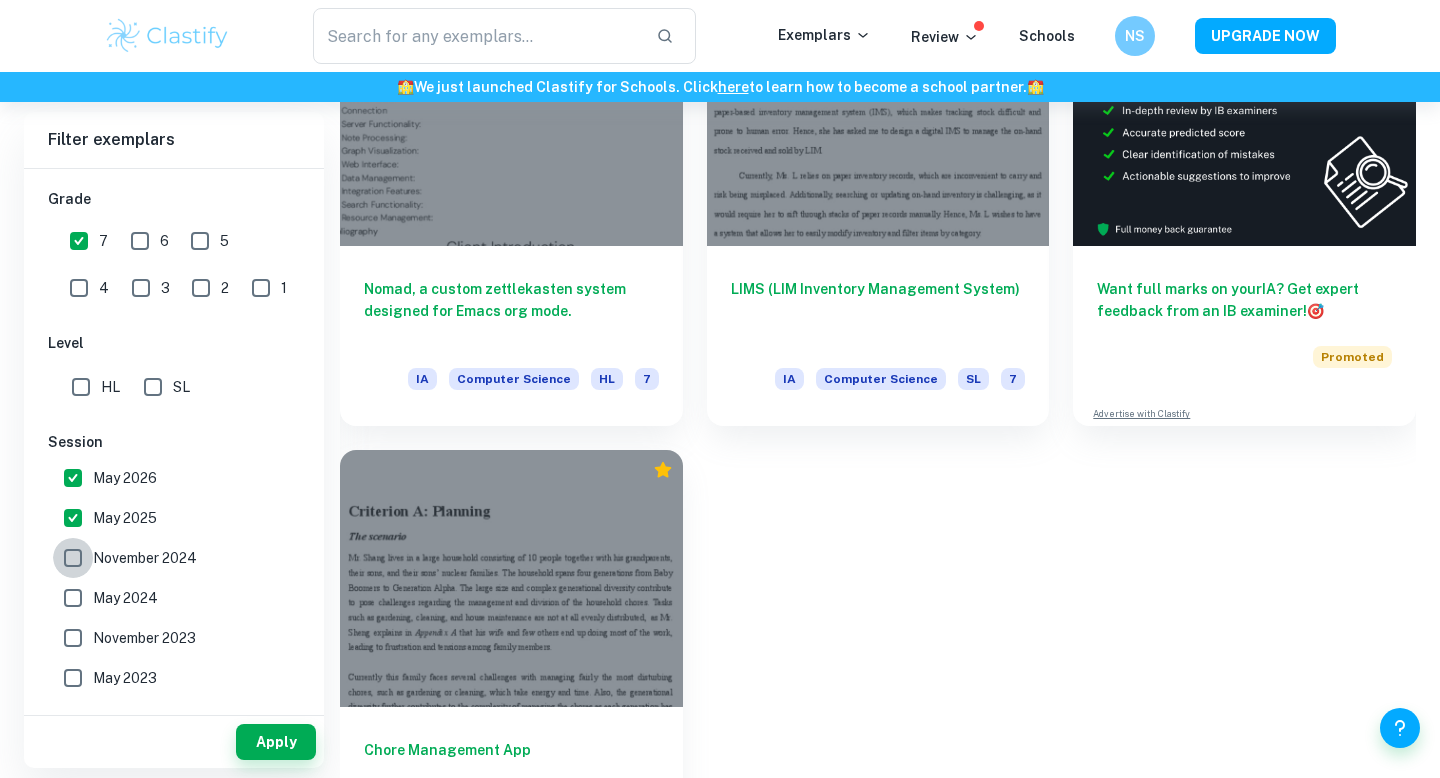 click on "November 2024" at bounding box center [73, 558] 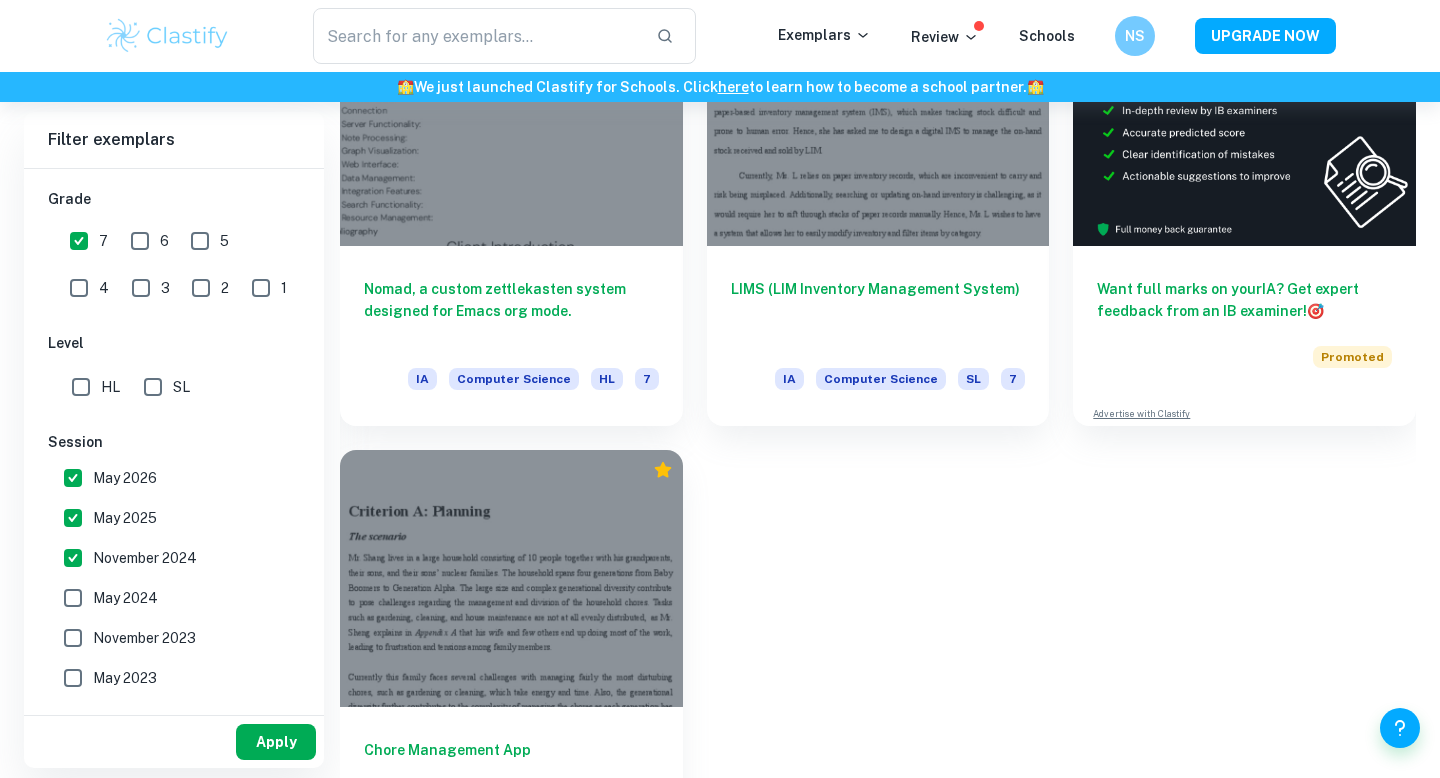 click on "Apply" at bounding box center [276, 742] 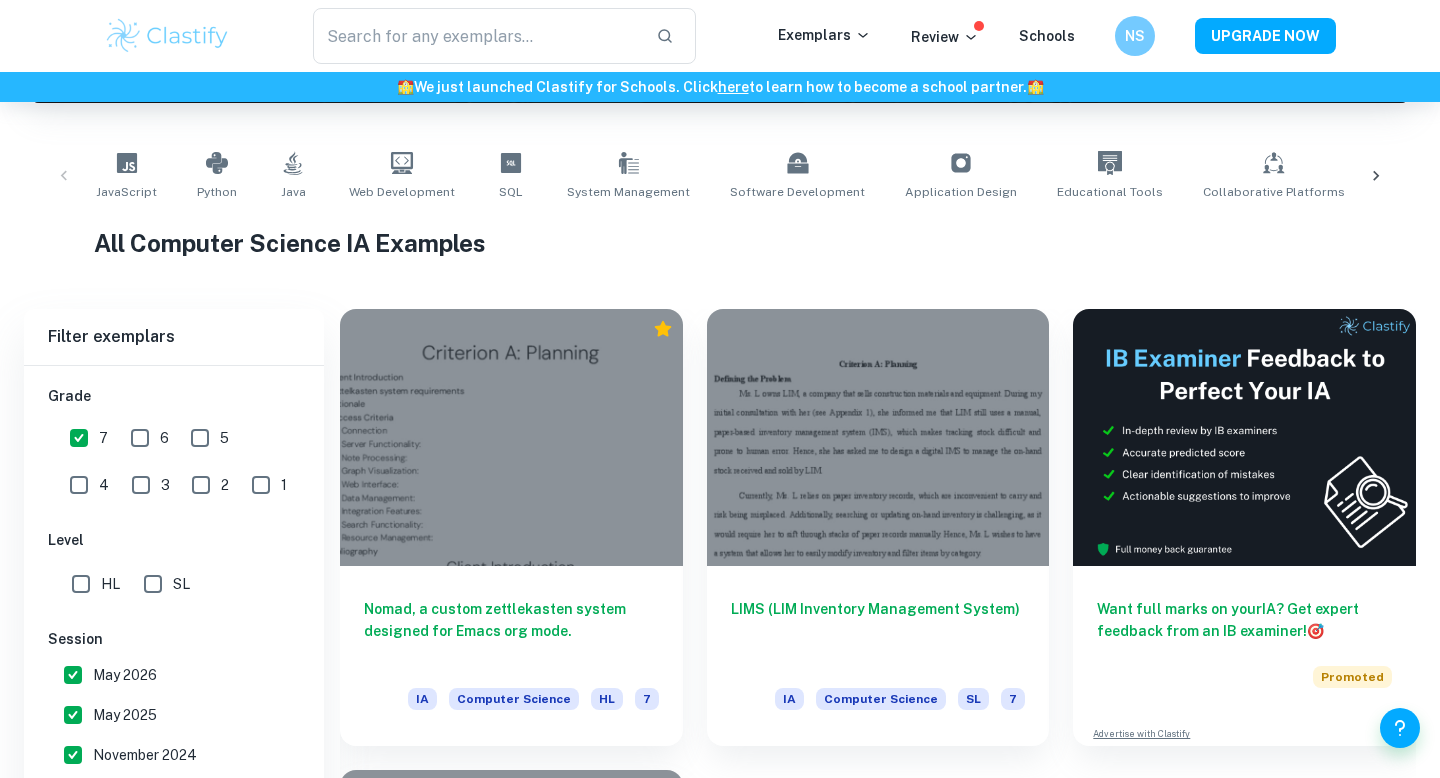 scroll, scrollTop: 639, scrollLeft: 0, axis: vertical 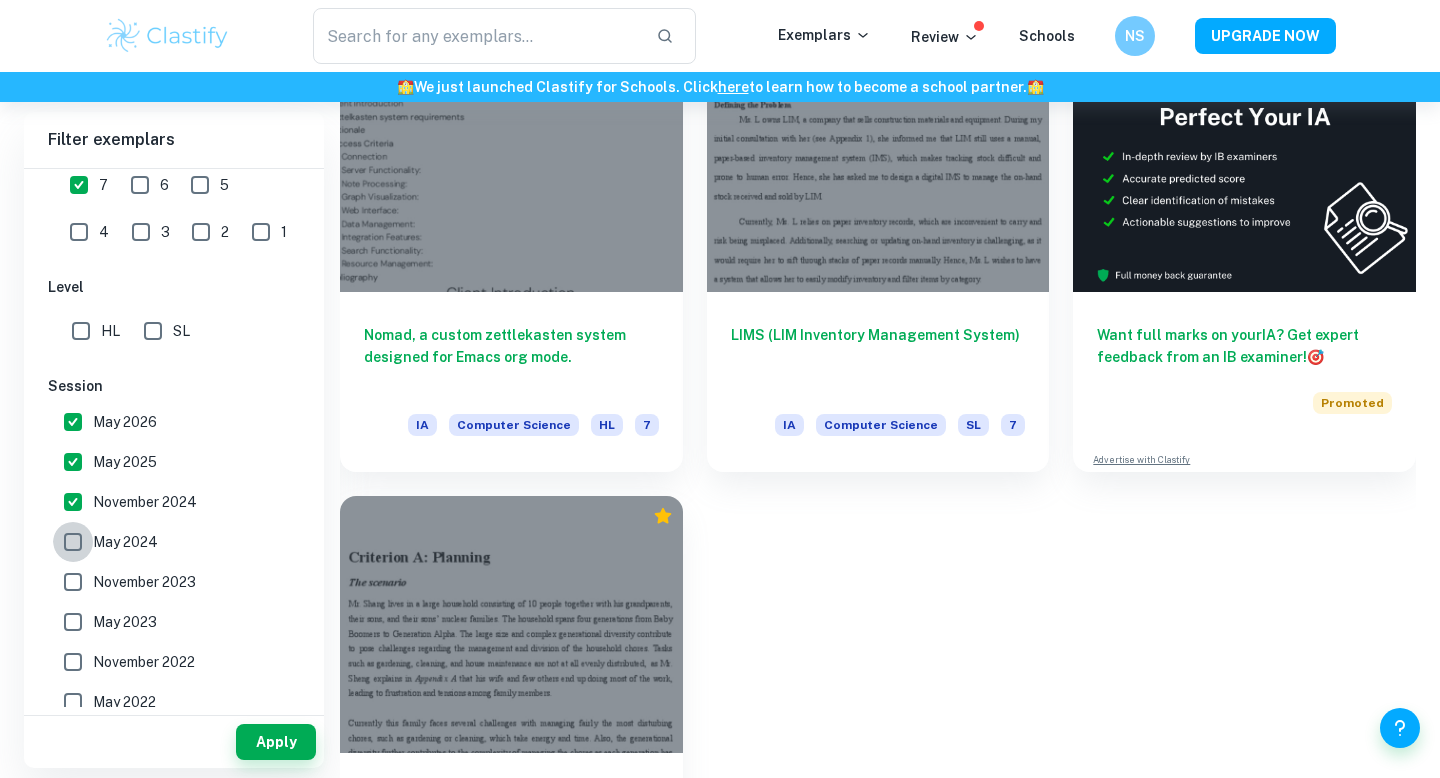 click on "May 2024" at bounding box center (73, 542) 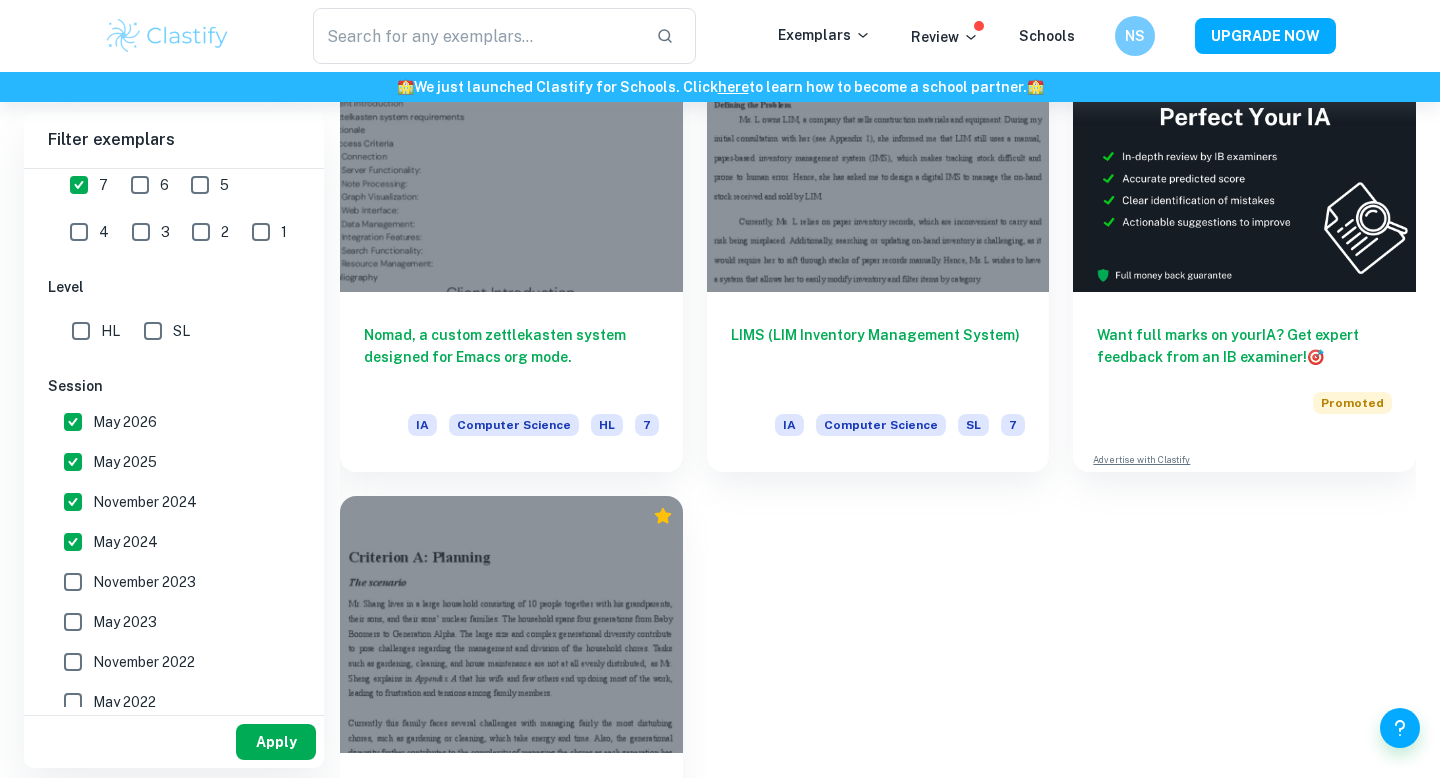 click on "Apply" at bounding box center [276, 742] 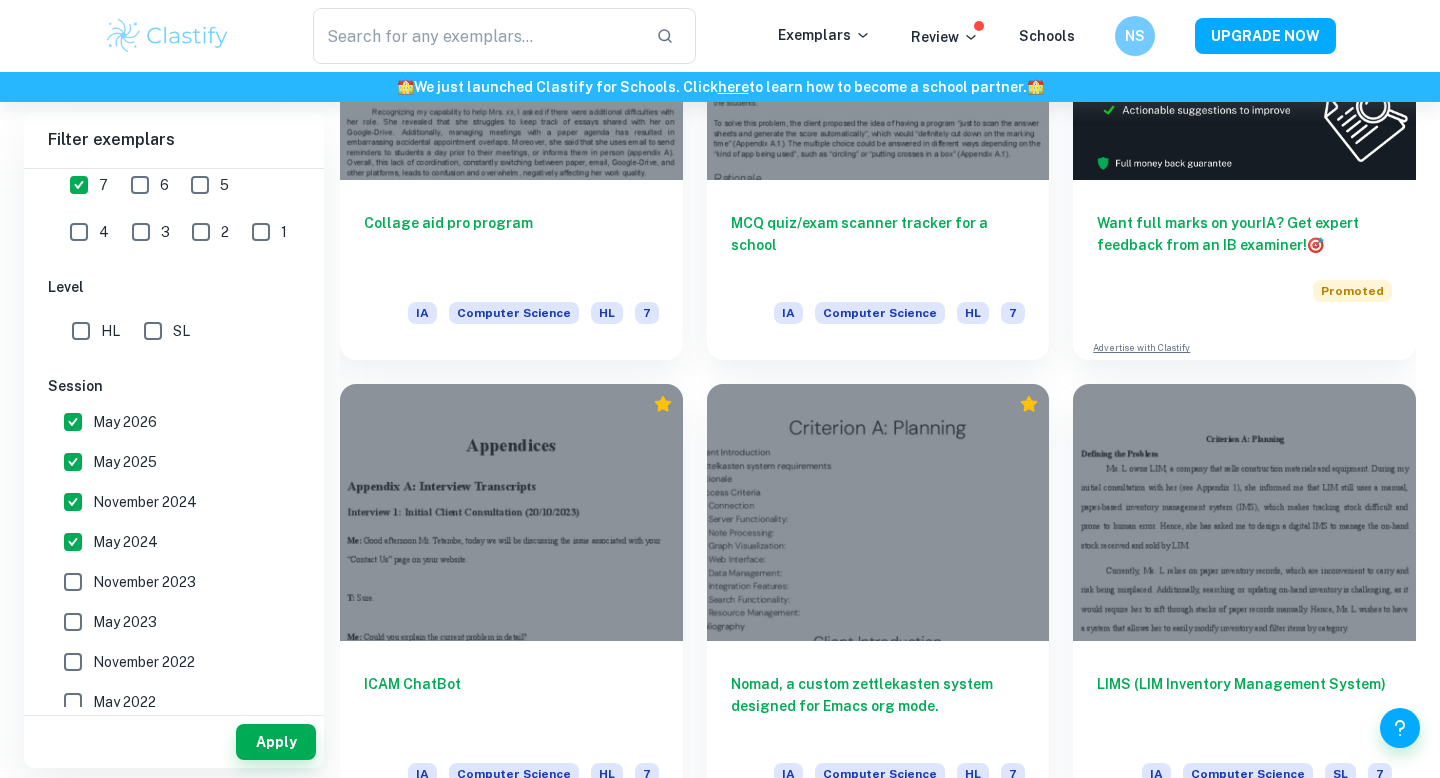 scroll, scrollTop: 790, scrollLeft: 0, axis: vertical 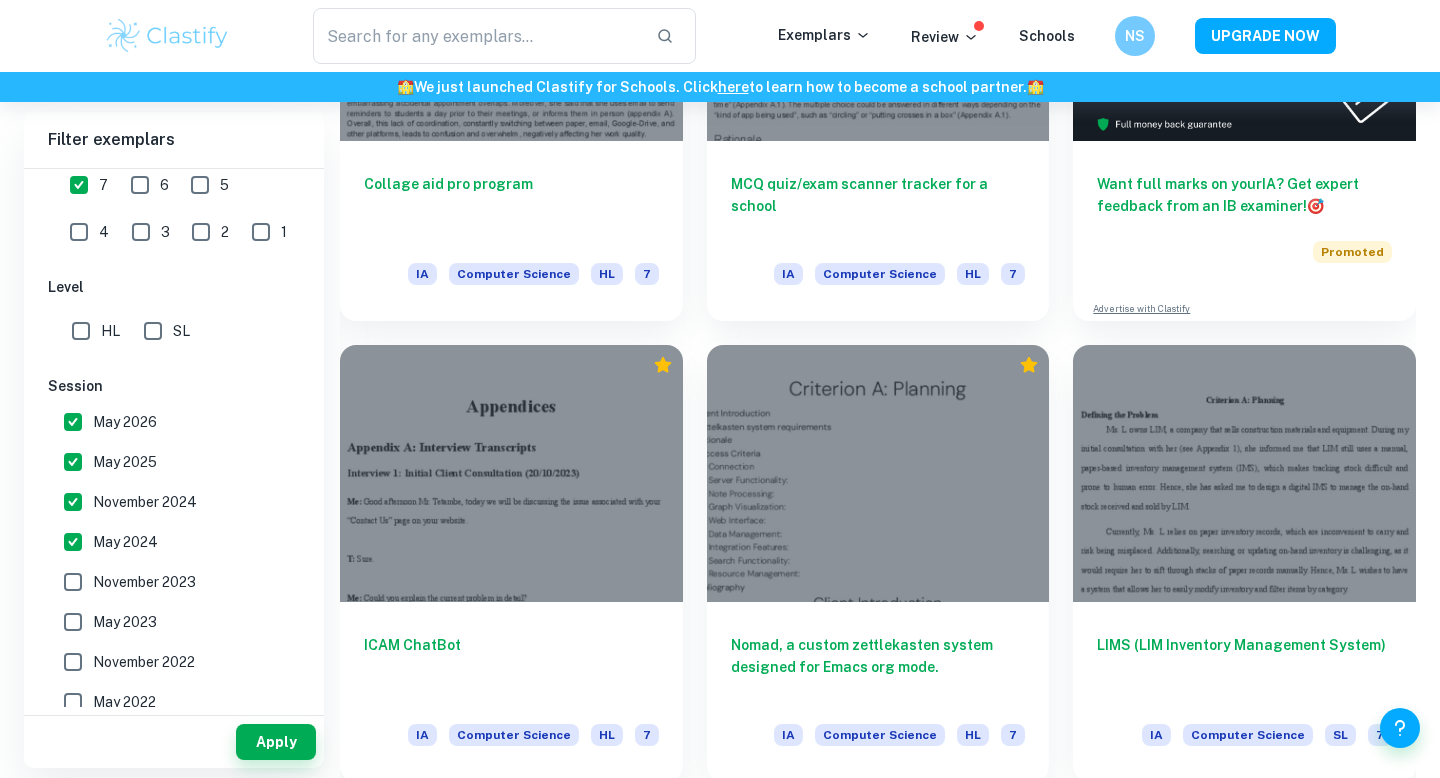 click on "November 2023" at bounding box center [144, 582] 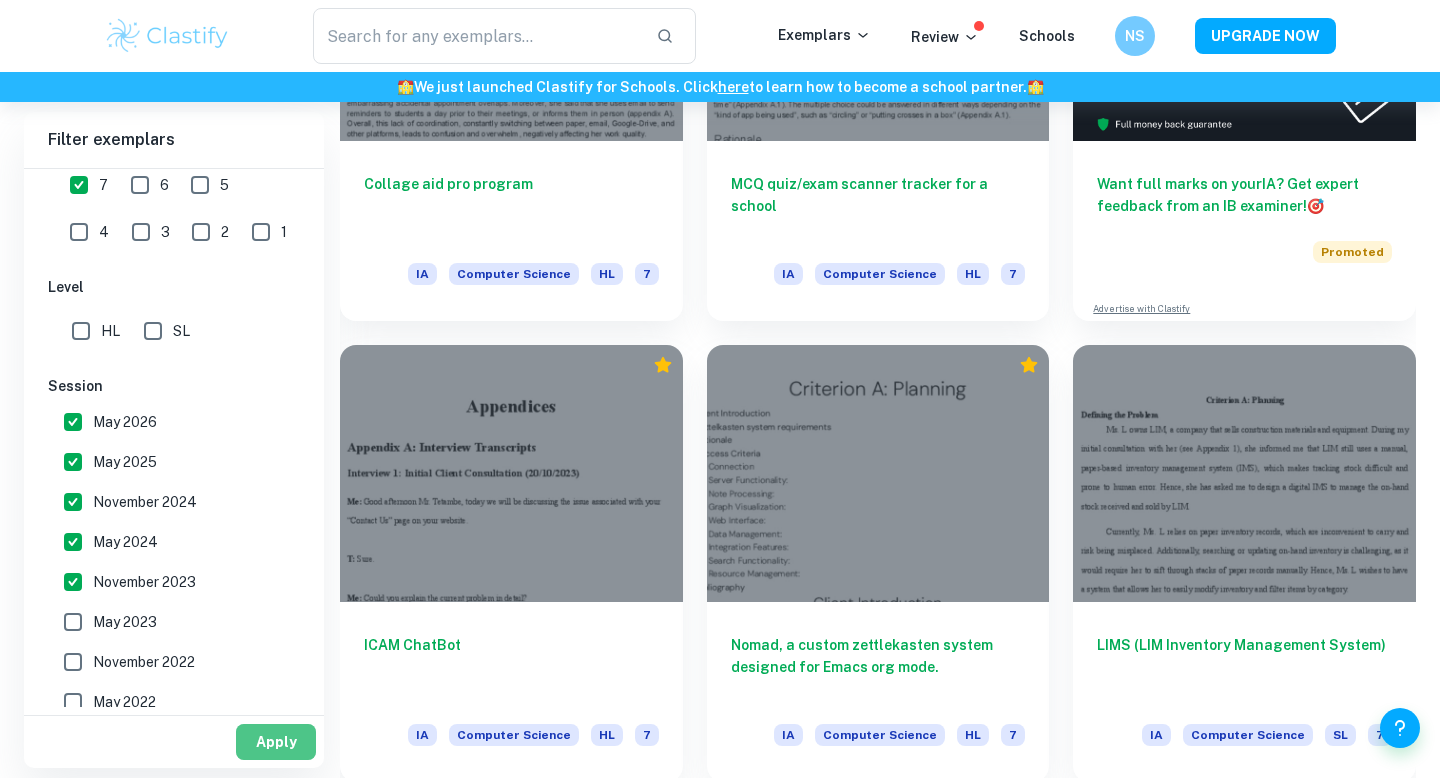 click on "Apply" at bounding box center (276, 742) 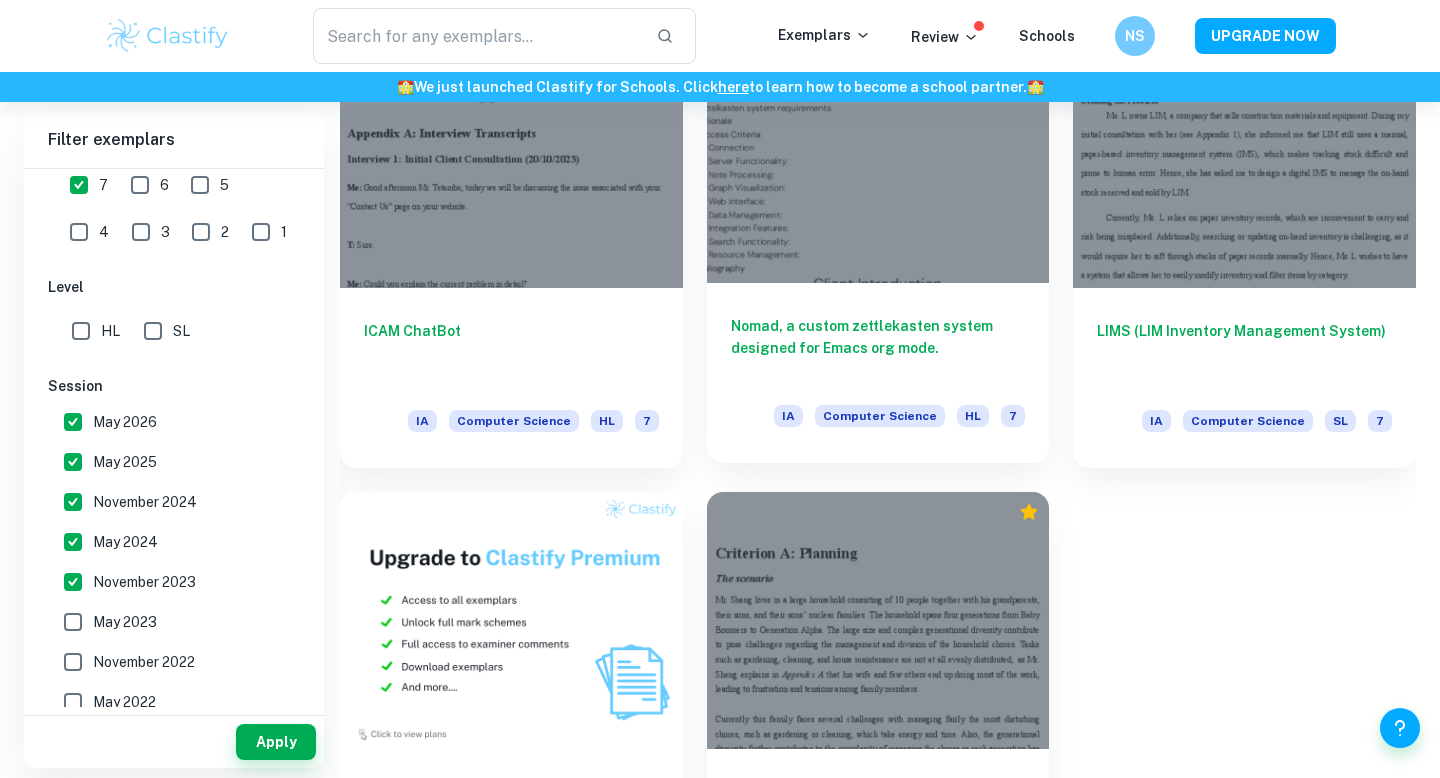 scroll, scrollTop: 1118, scrollLeft: 0, axis: vertical 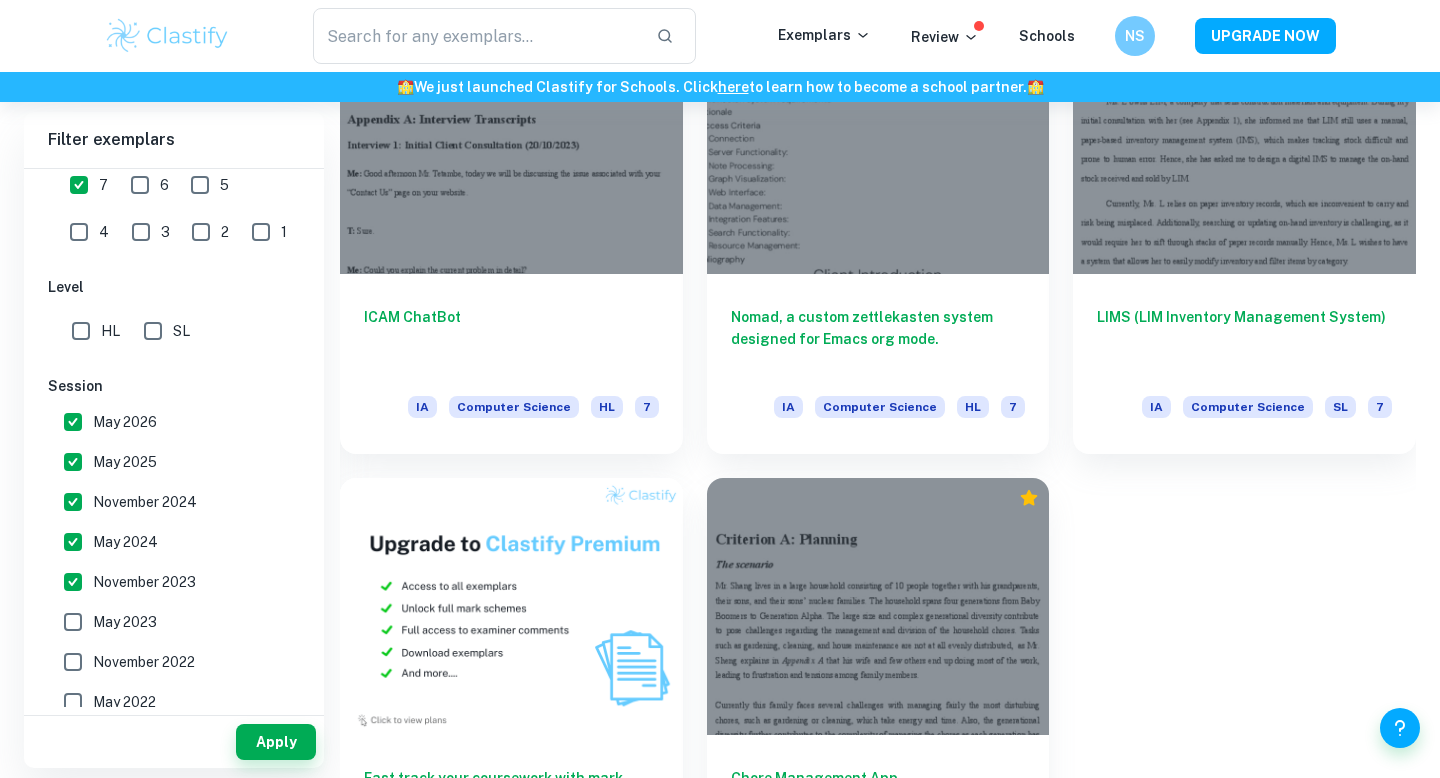 click on "May 2023" at bounding box center [125, 622] 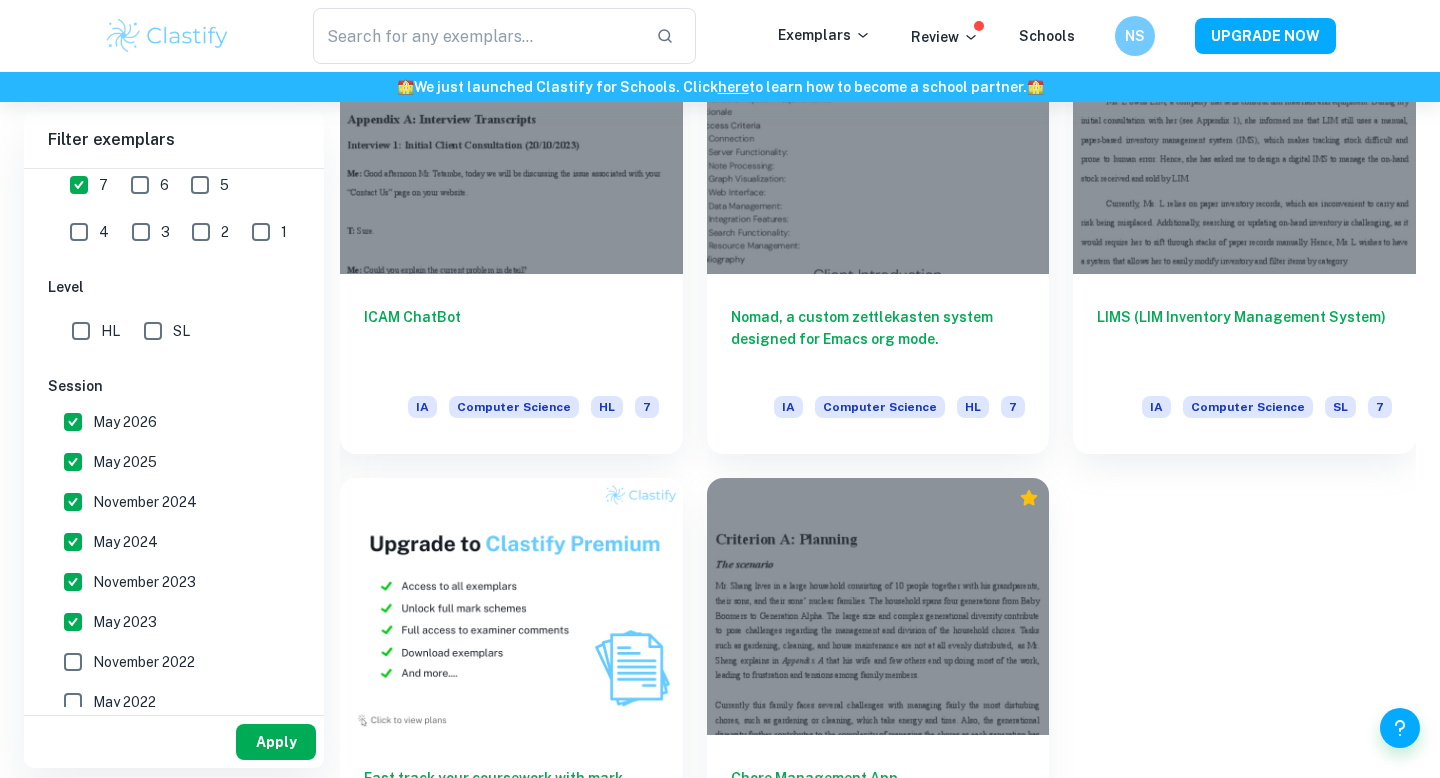 click on "Apply" at bounding box center [276, 742] 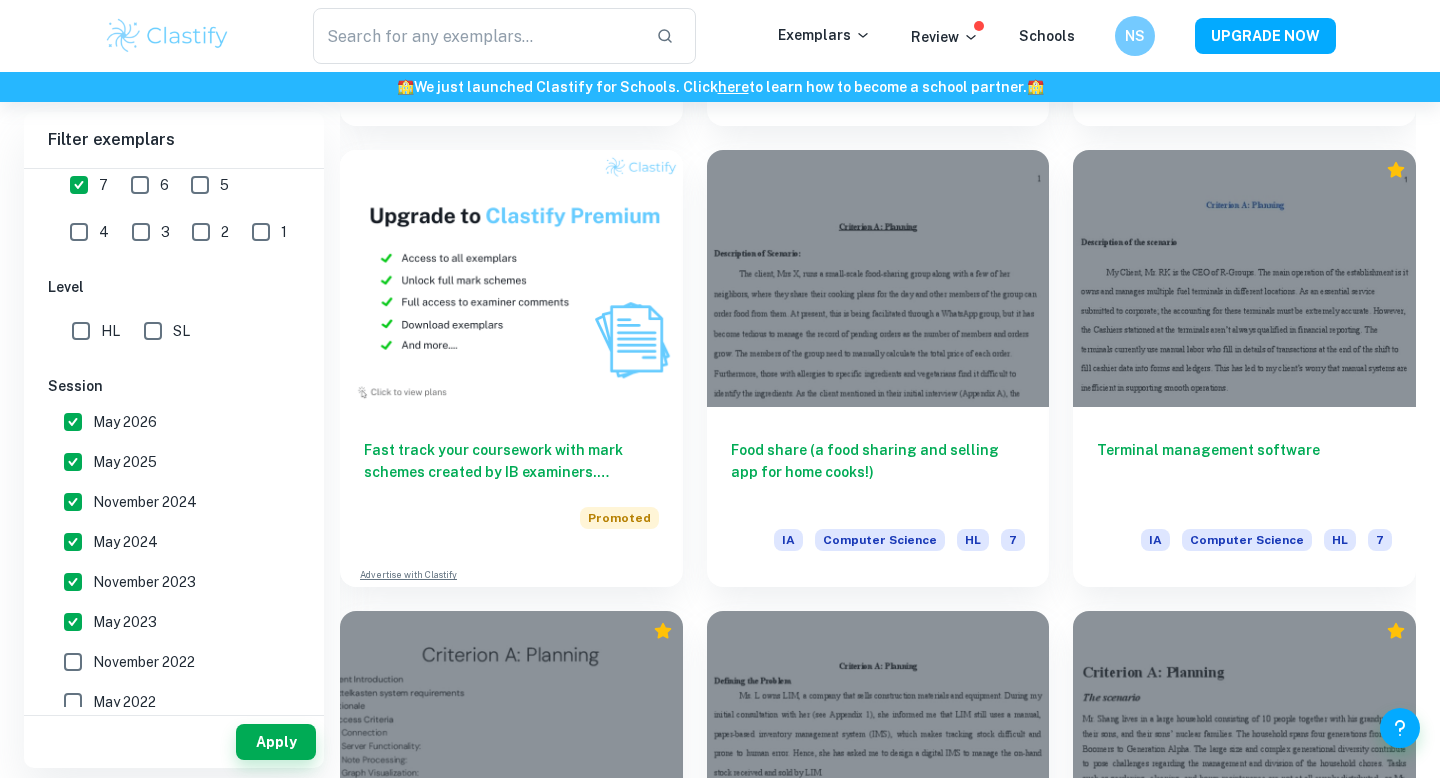 scroll, scrollTop: 1459, scrollLeft: 0, axis: vertical 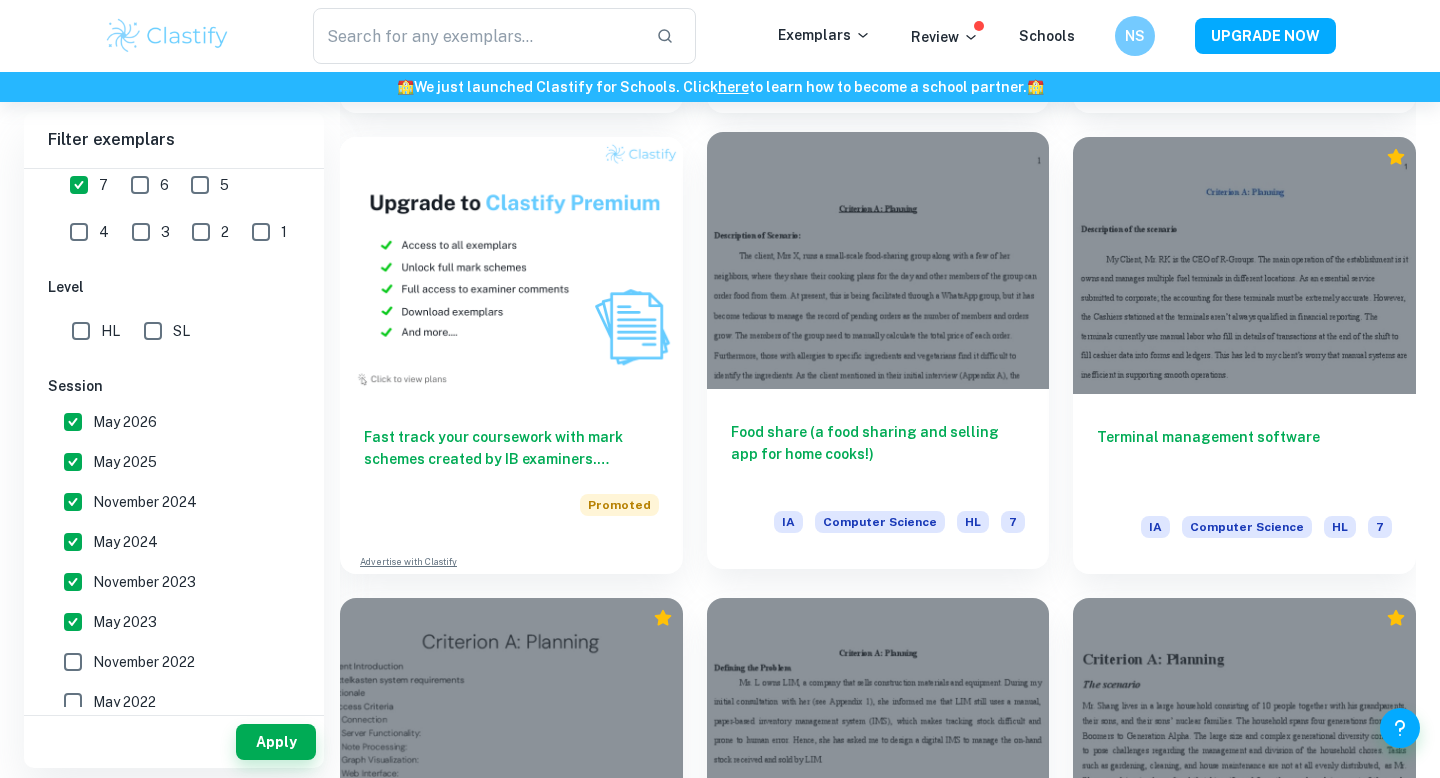 click on "Food share (a food sharing and selling app for home cooks!) IA Computer Science HL 7" at bounding box center [878, 479] 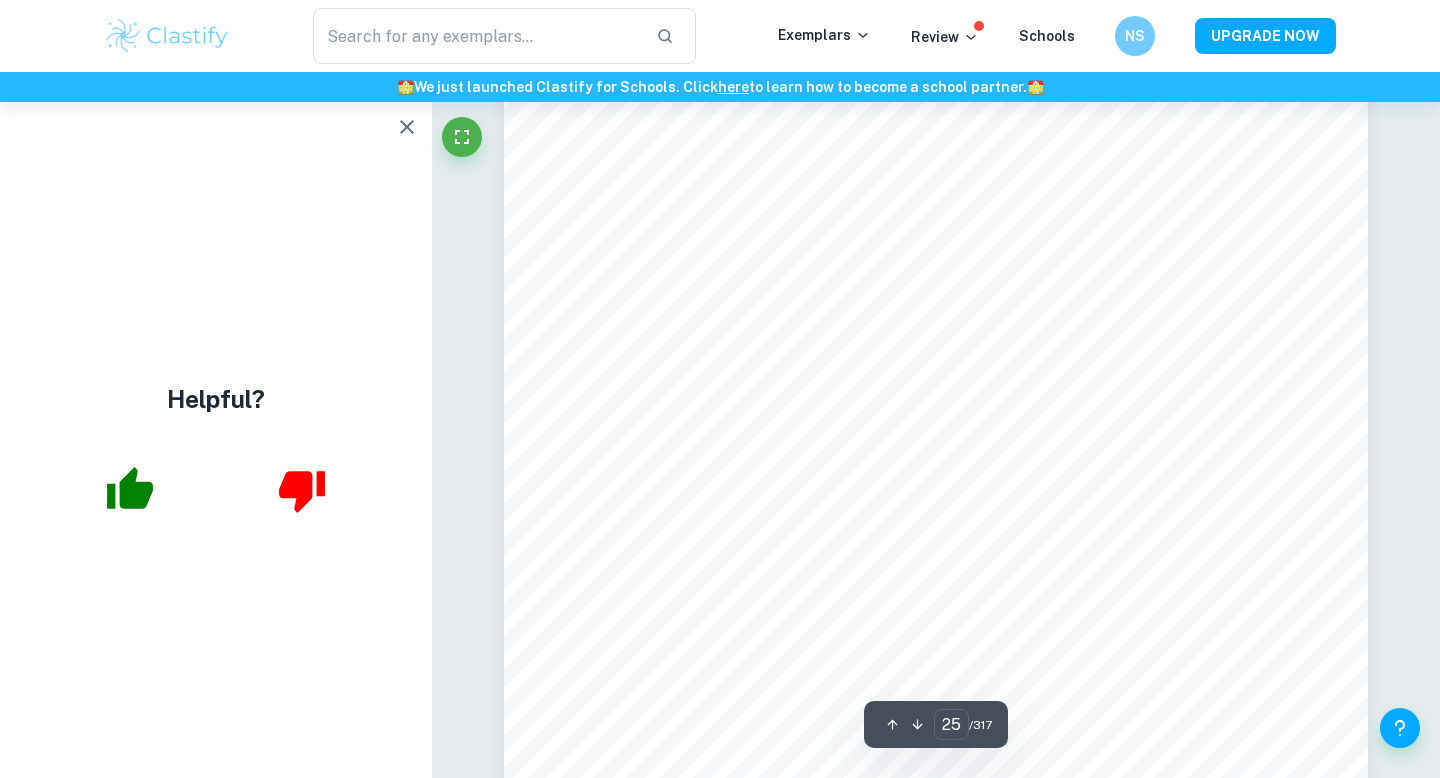 scroll, scrollTop: 27643, scrollLeft: 0, axis: vertical 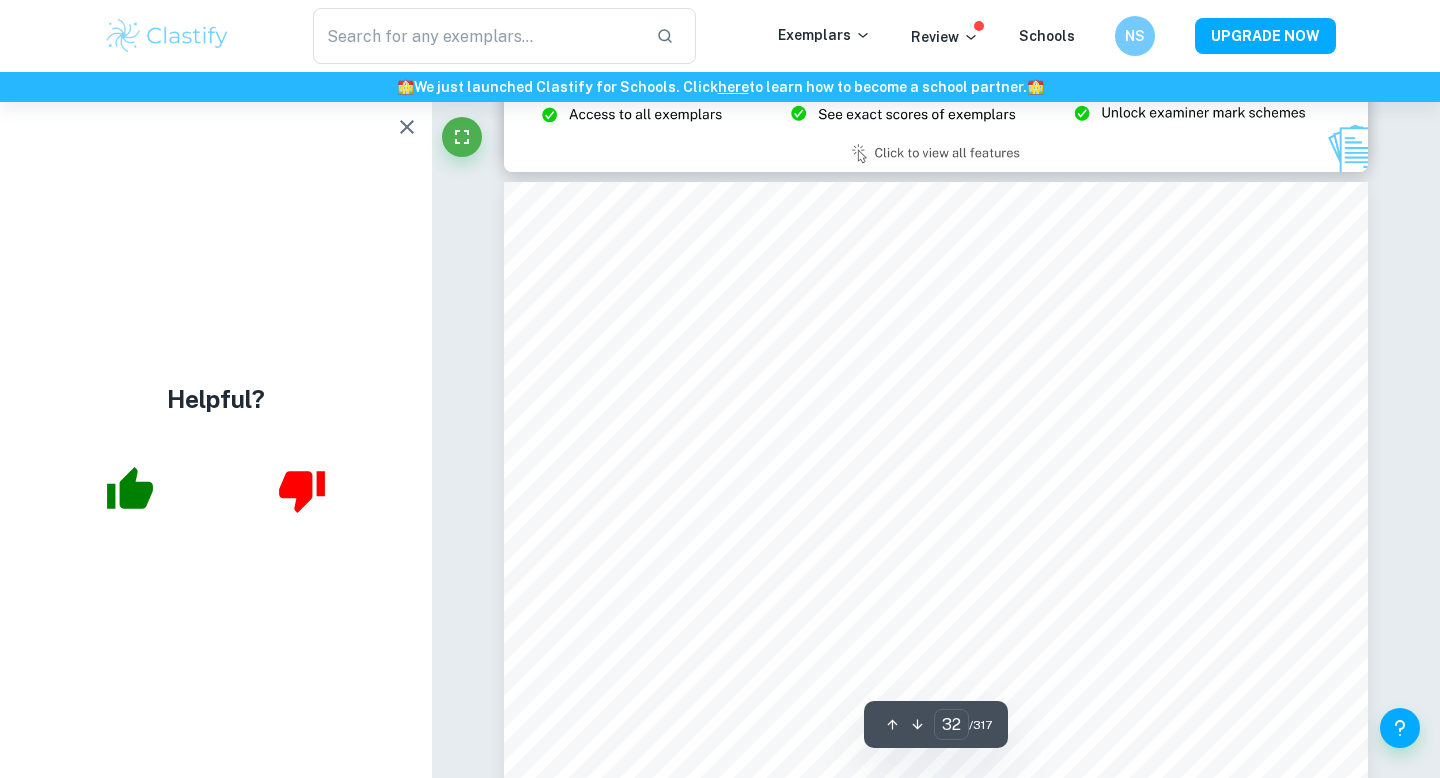 type on "33" 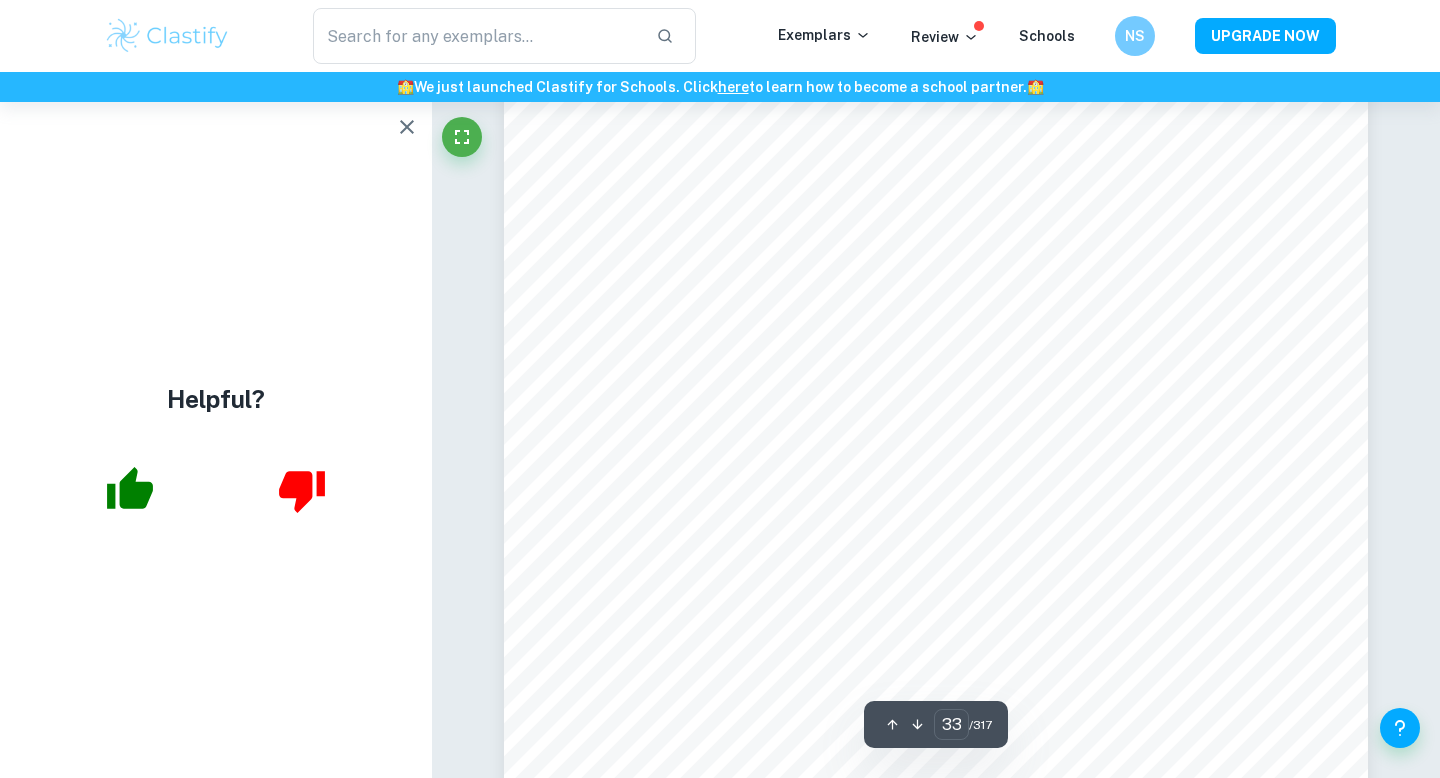 scroll, scrollTop: 36866, scrollLeft: 0, axis: vertical 